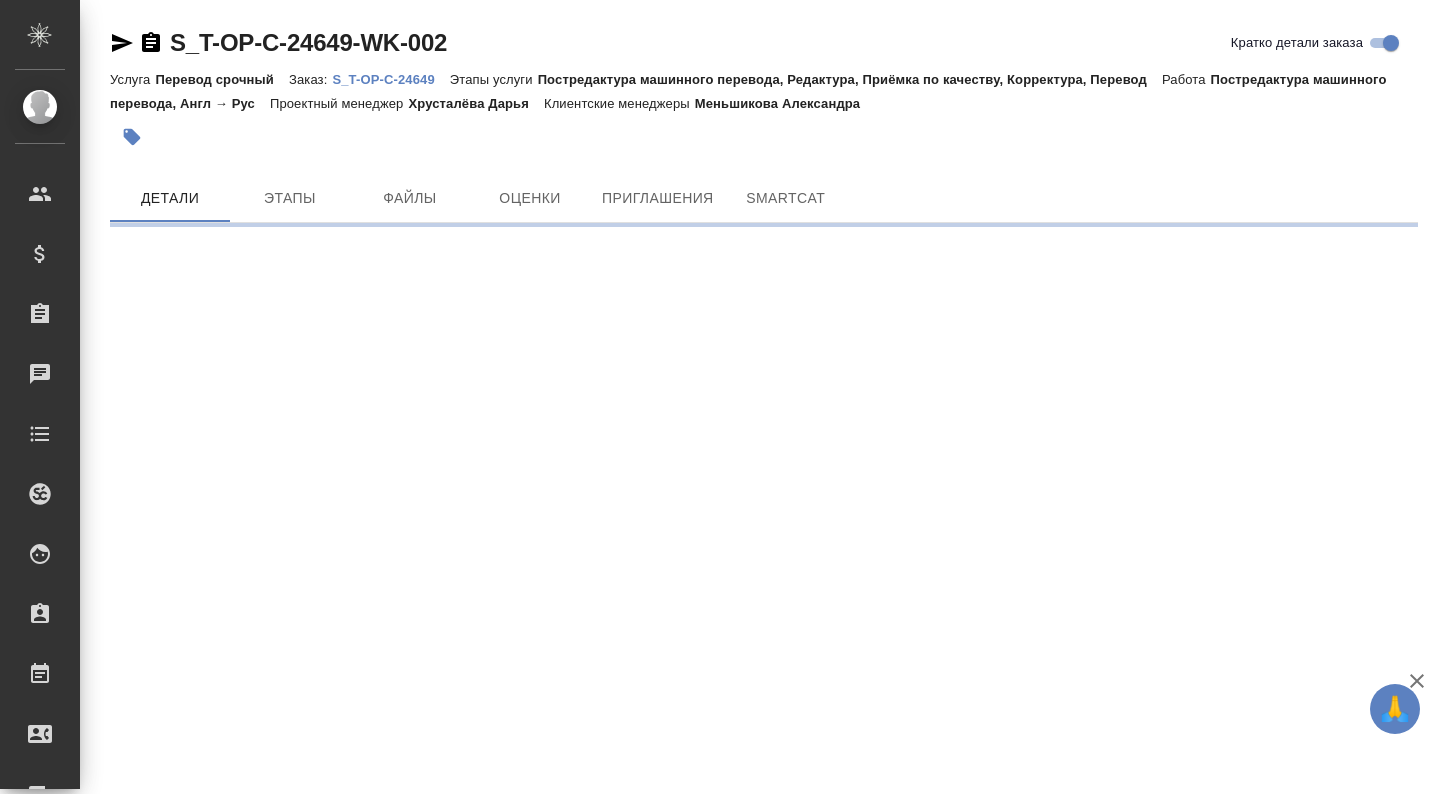 scroll, scrollTop: 0, scrollLeft: 0, axis: both 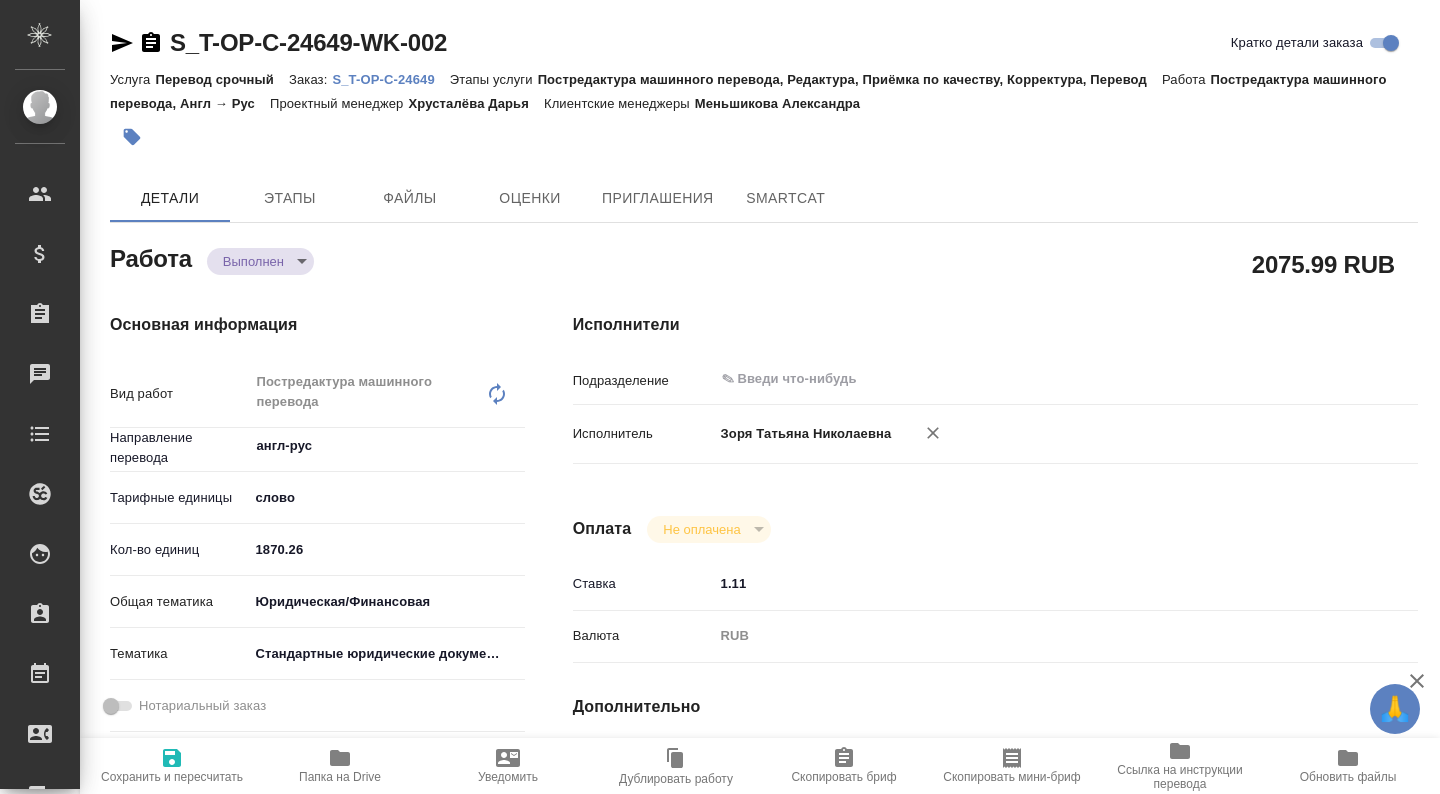 type on "x" 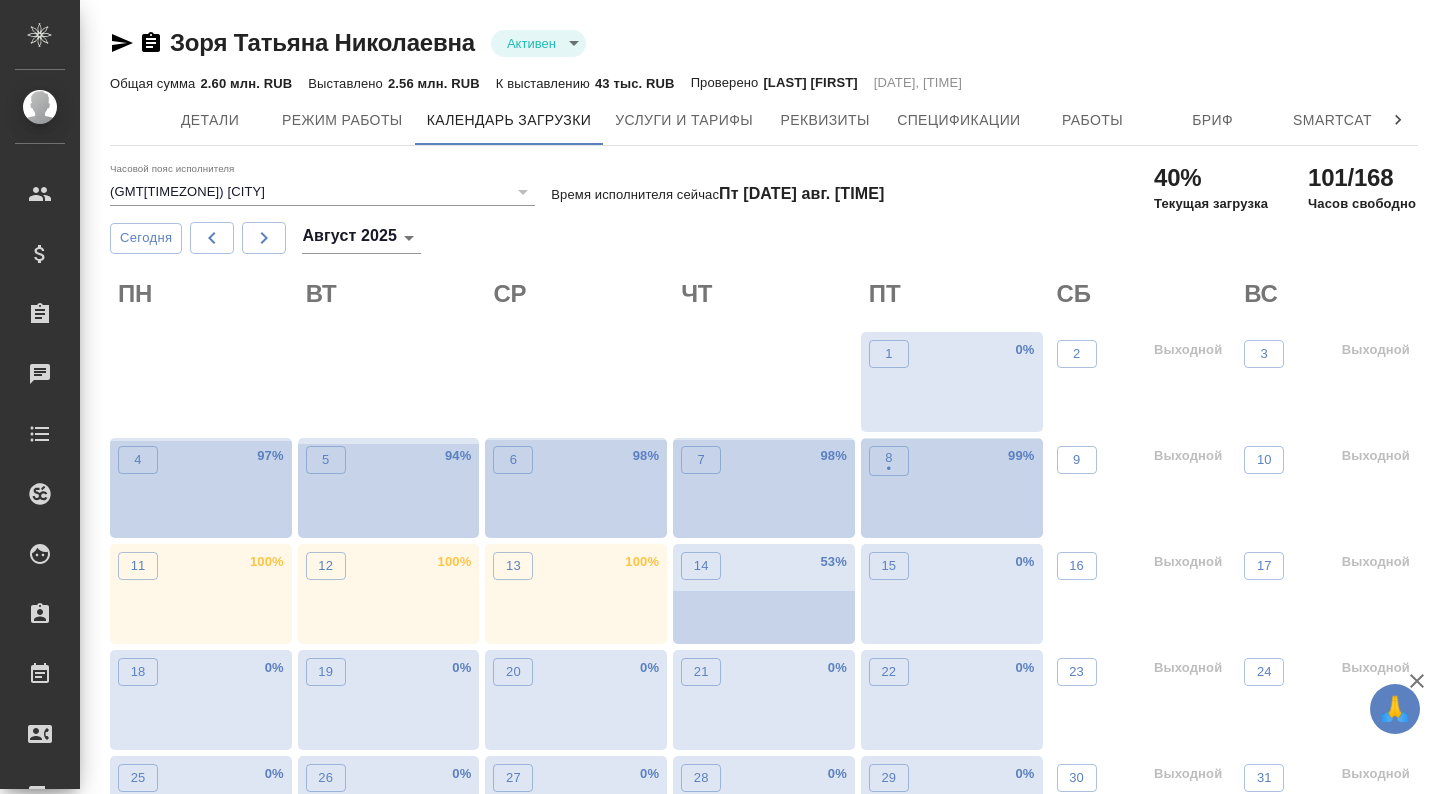 scroll, scrollTop: 0, scrollLeft: 0, axis: both 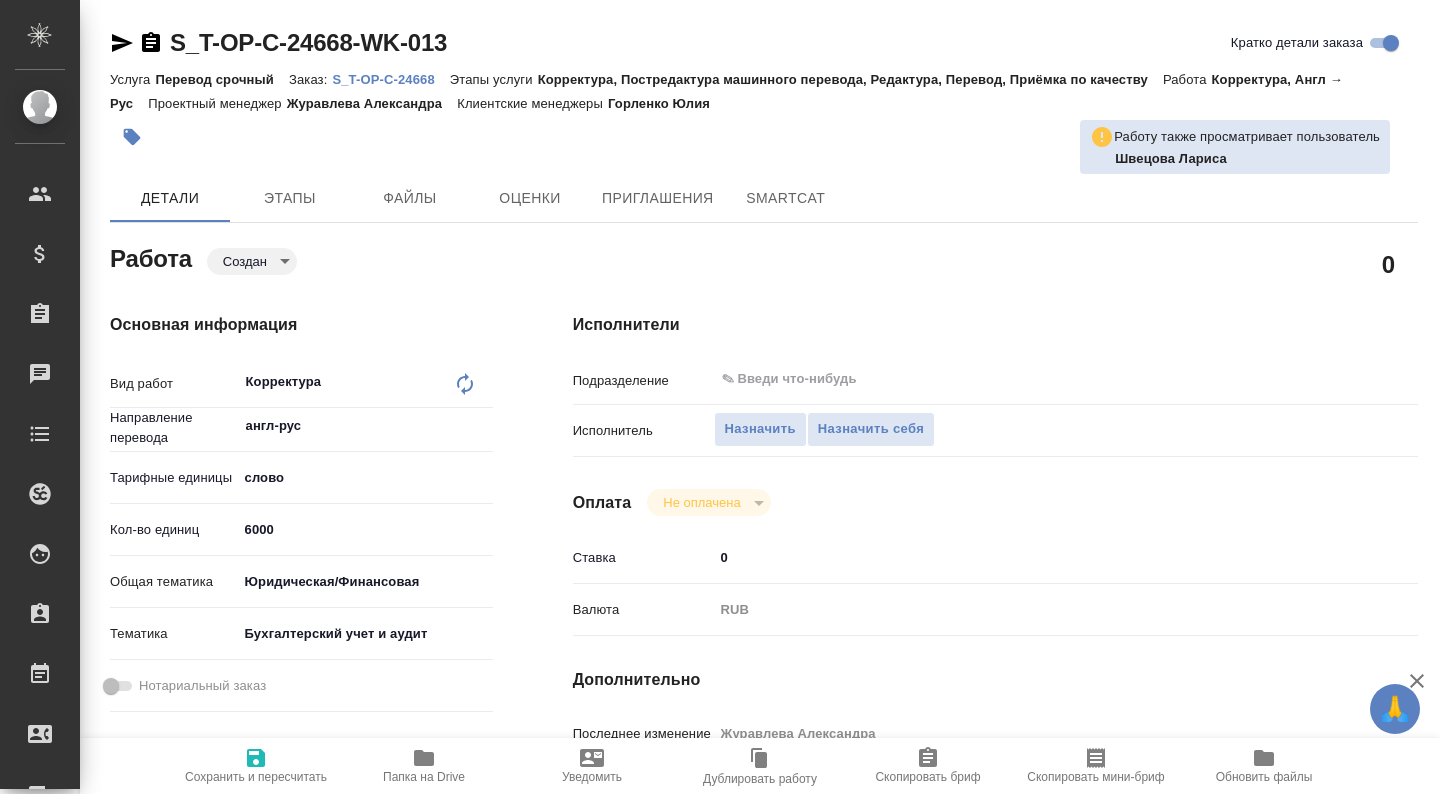 type on "x" 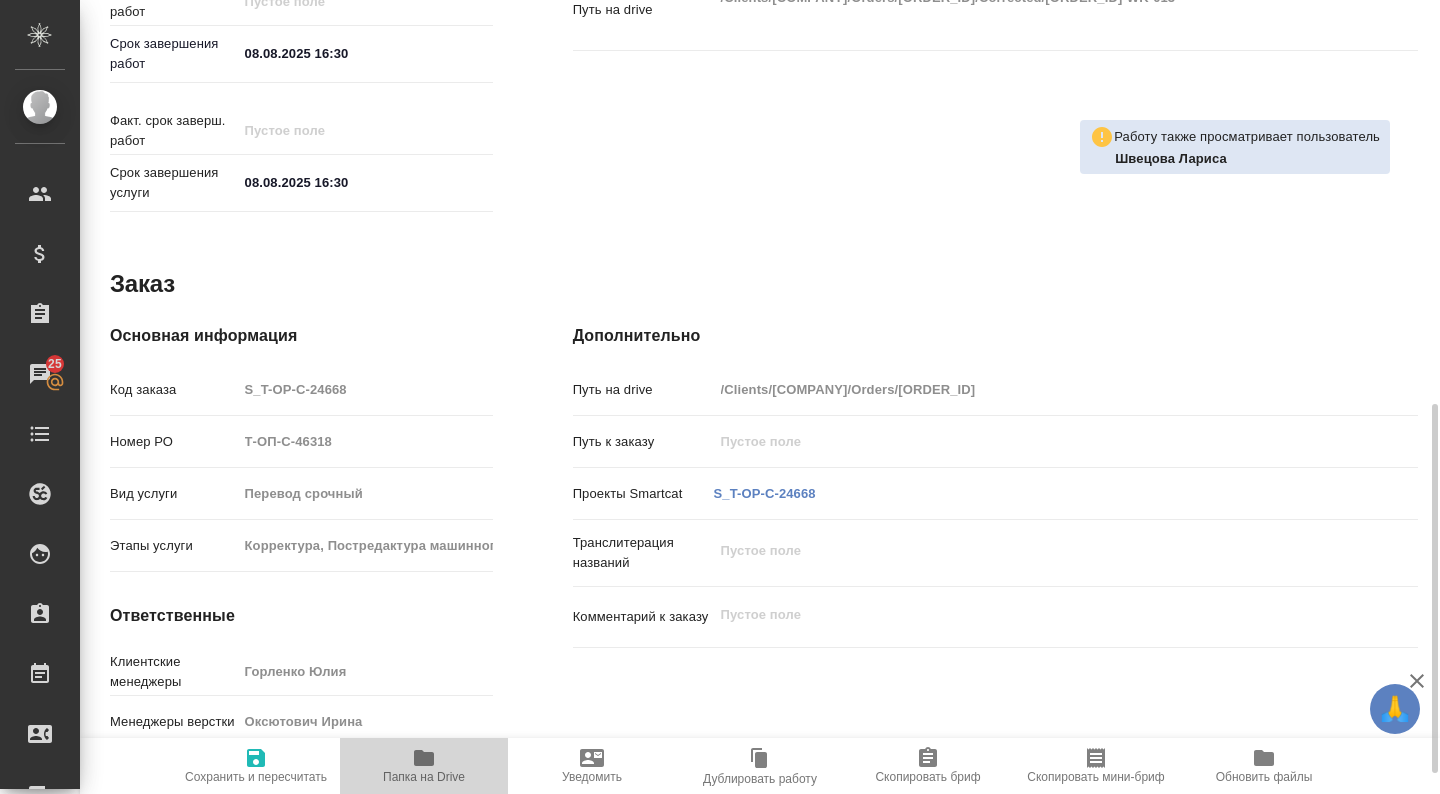 click 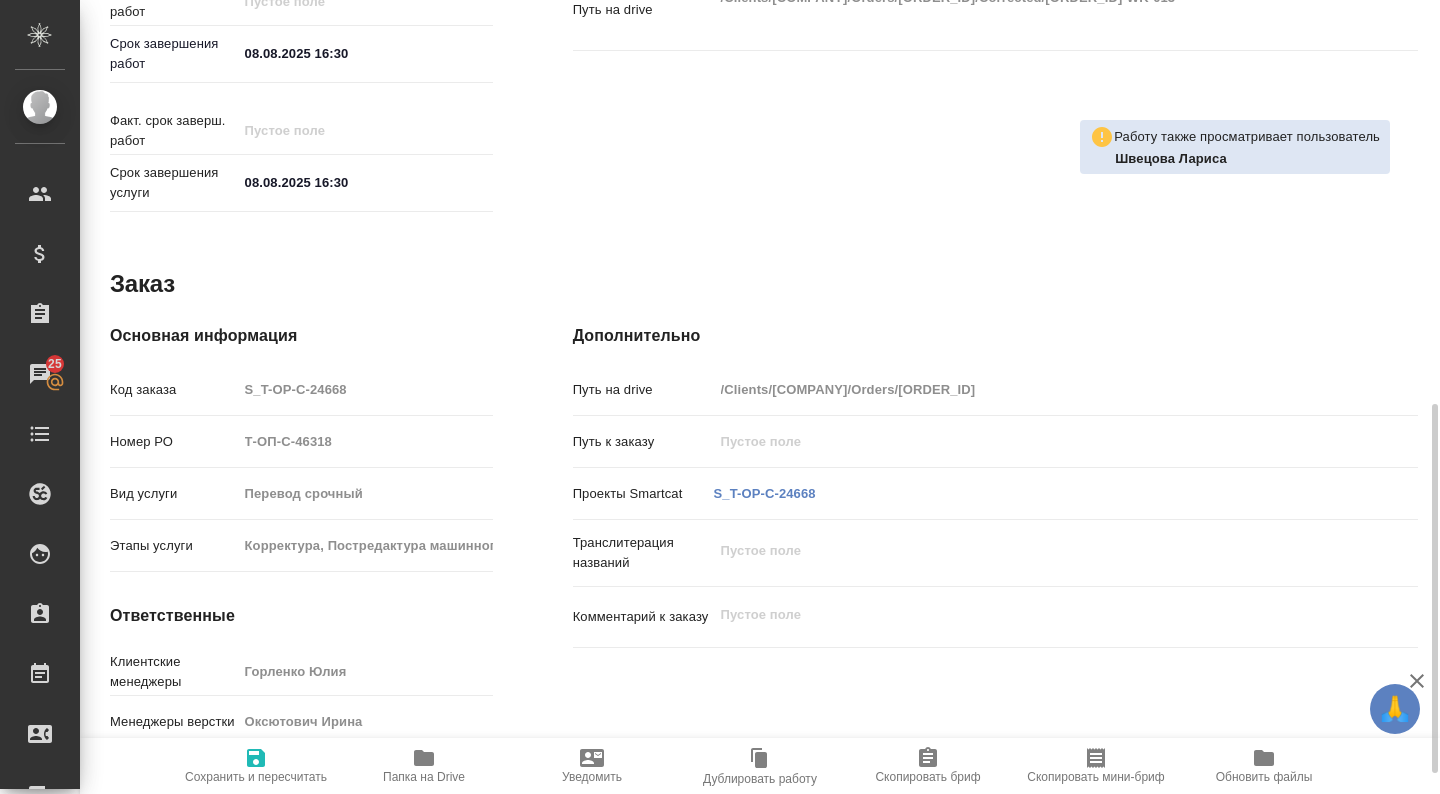 scroll, scrollTop: 0, scrollLeft: 0, axis: both 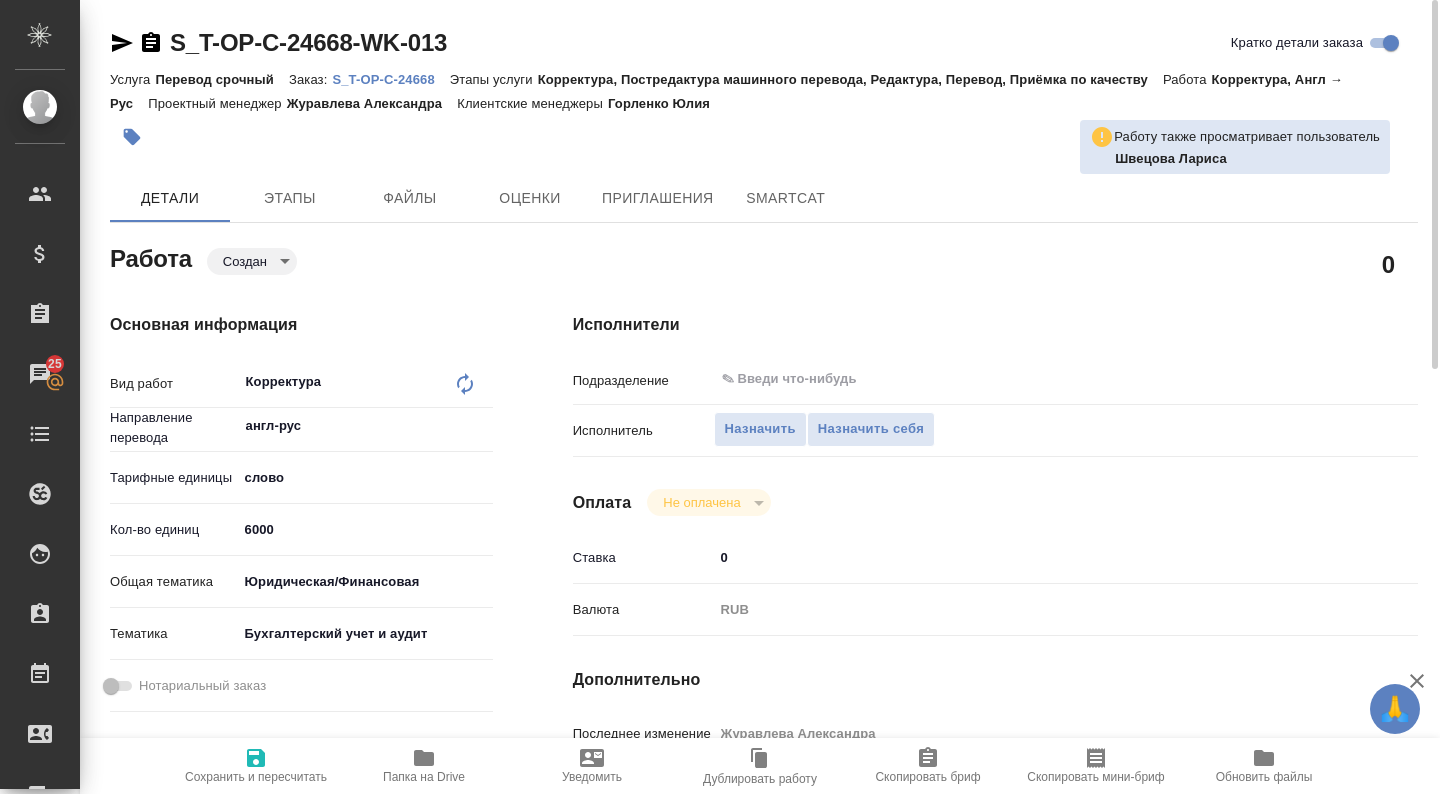 type on "x" 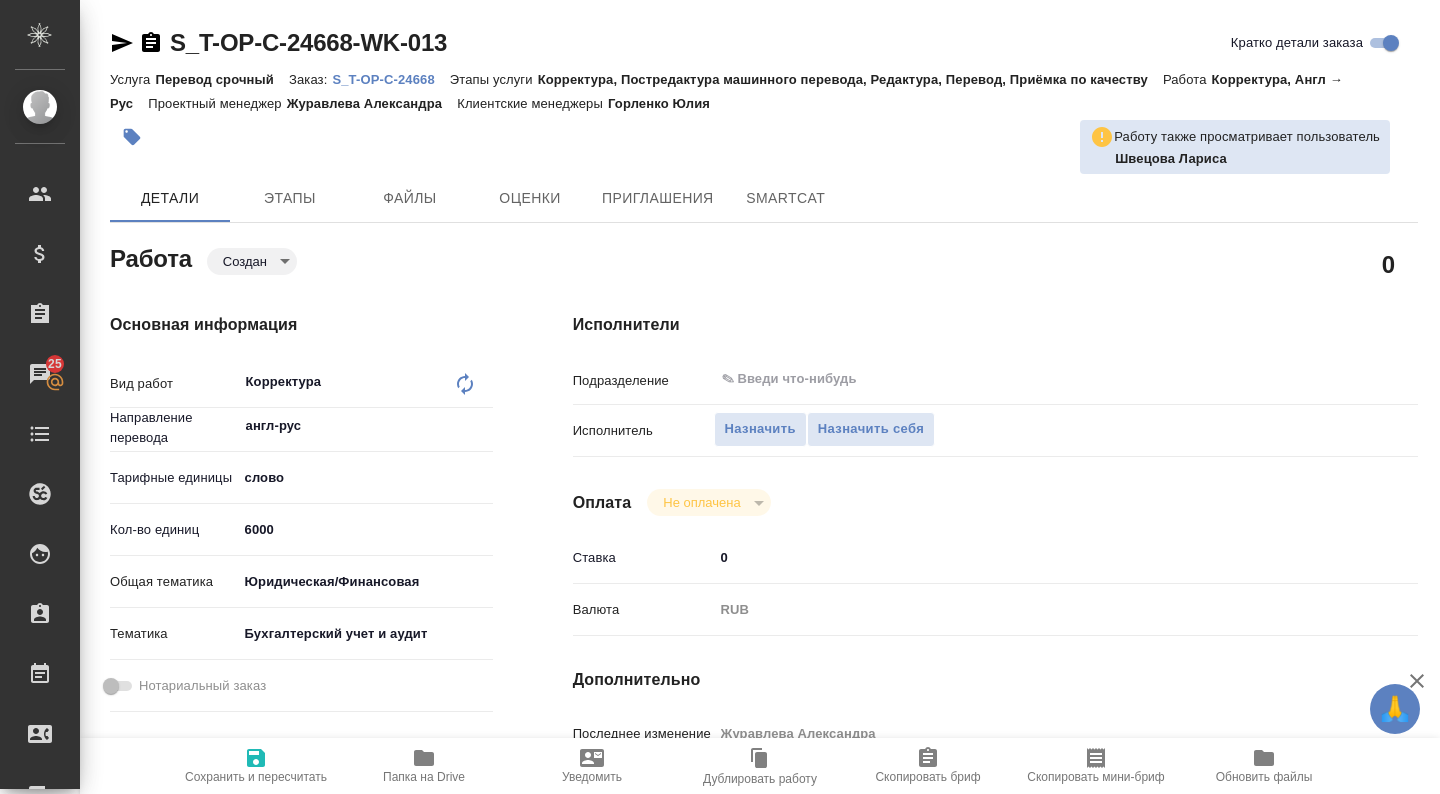 type on "x" 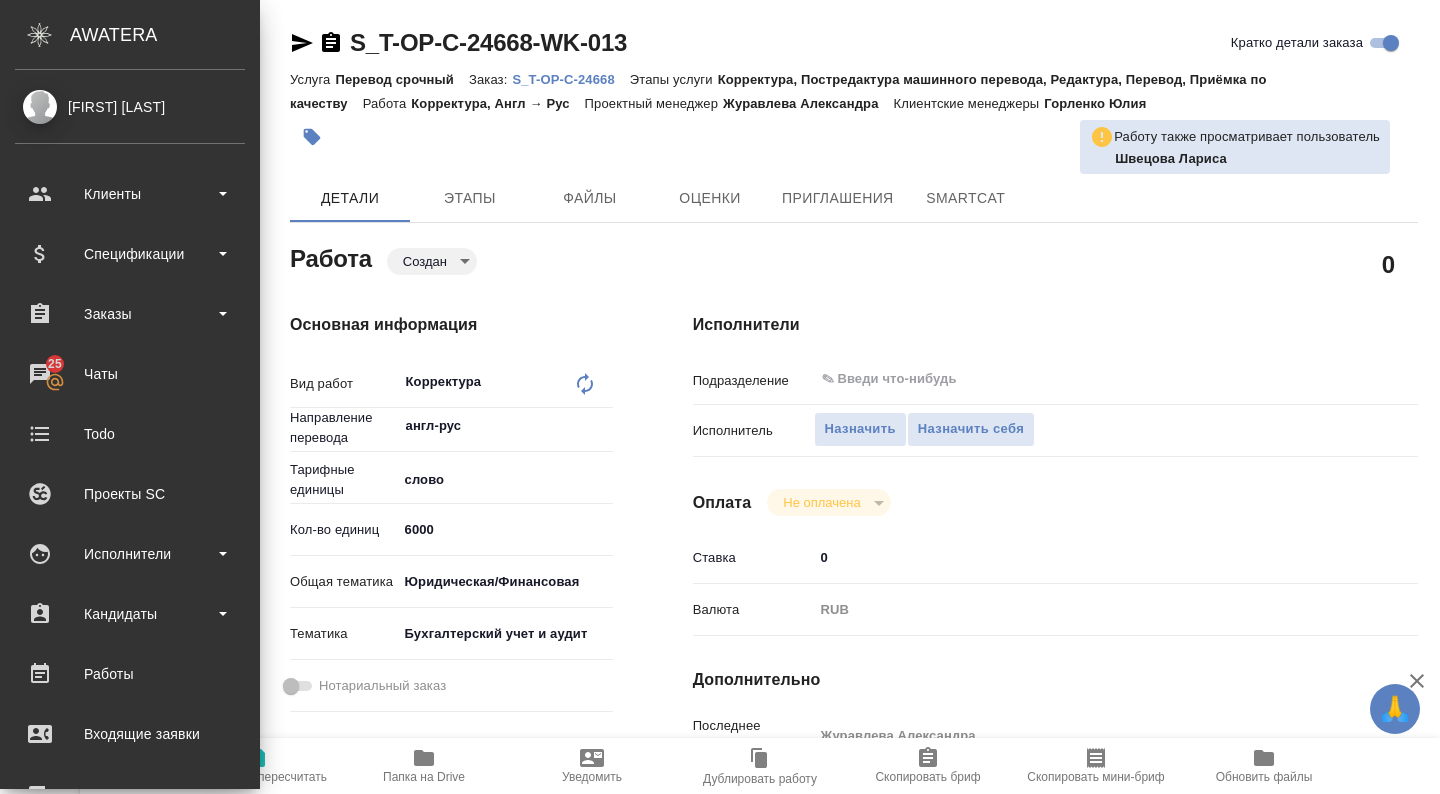 type on "x" 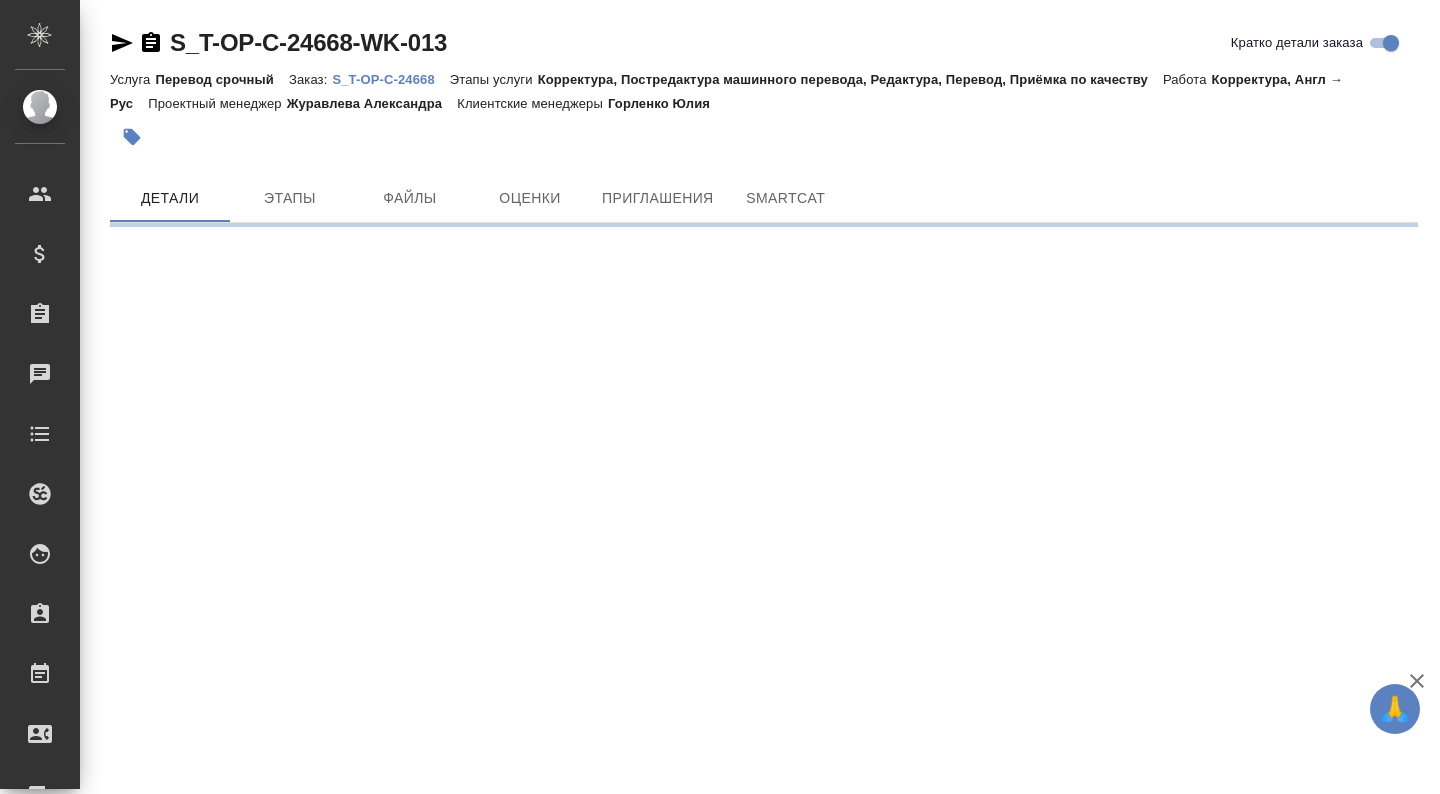 scroll, scrollTop: 0, scrollLeft: 0, axis: both 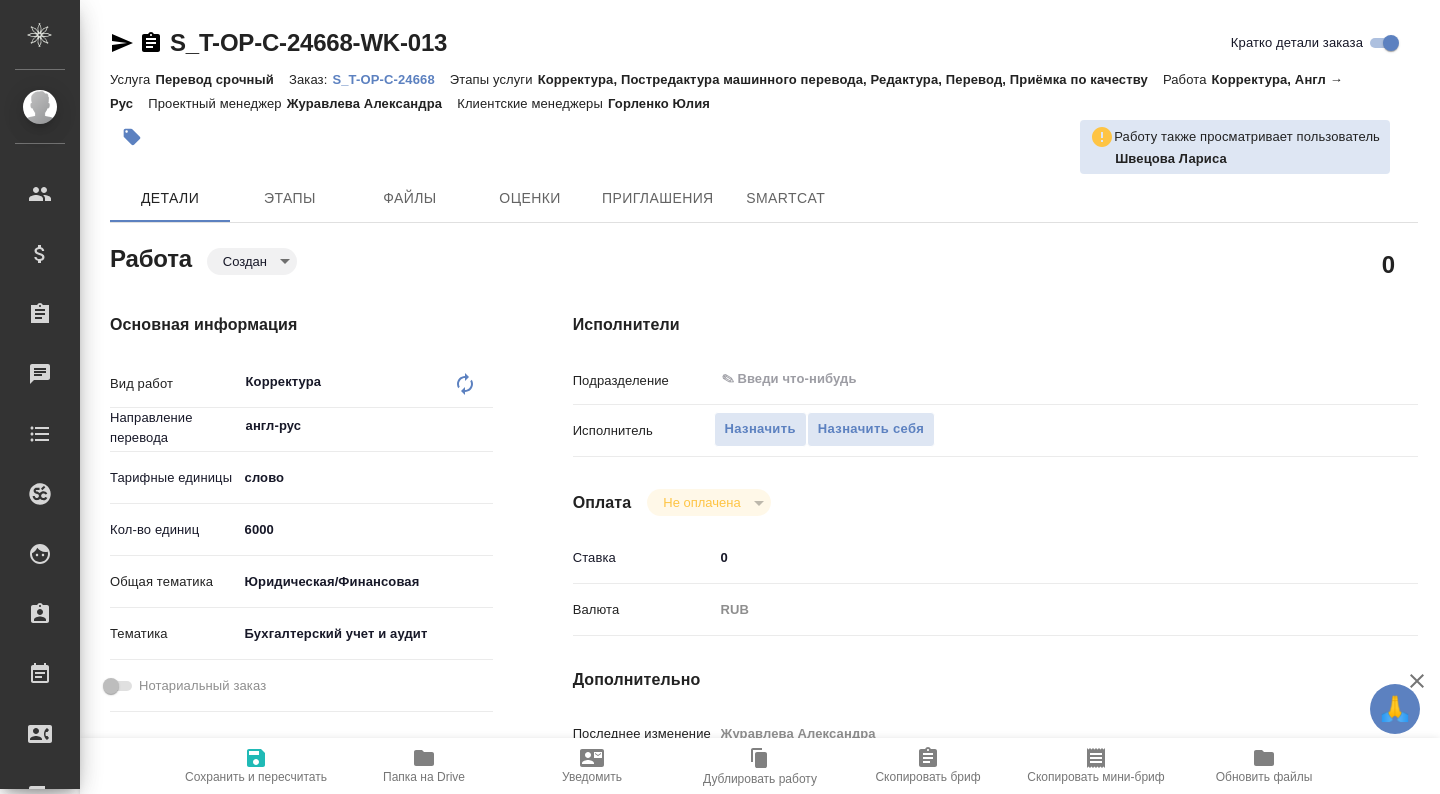 type on "x" 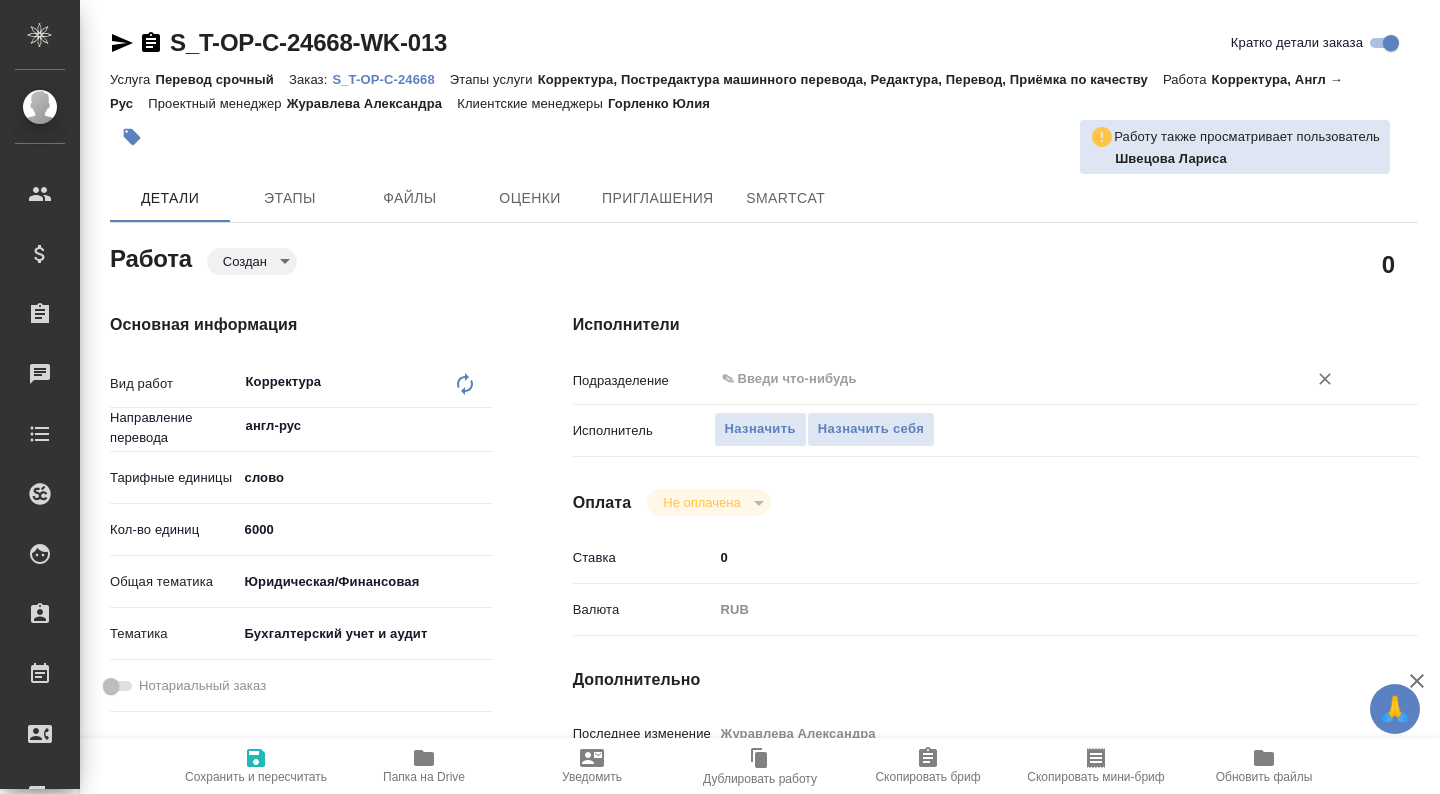 type on "x" 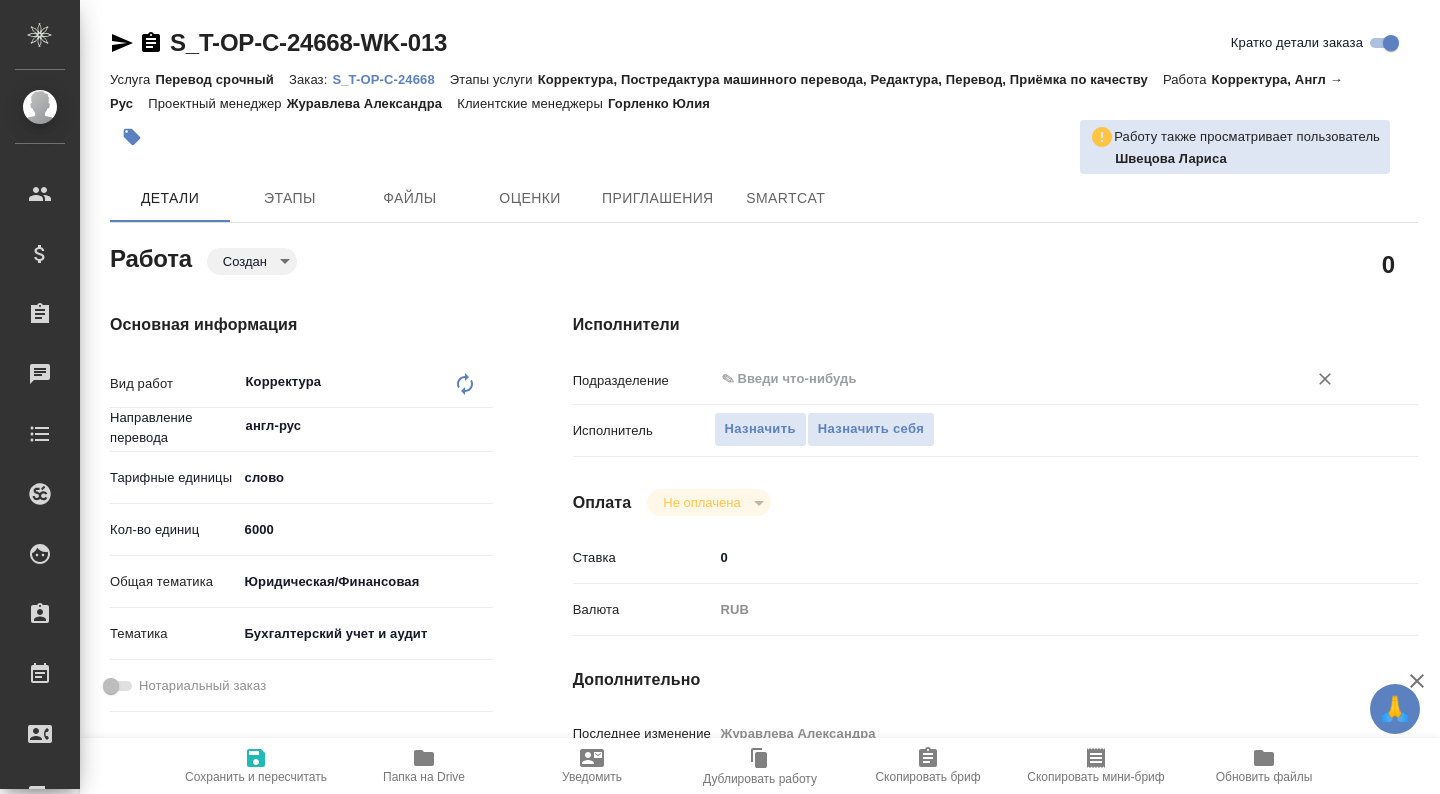 type on "created" 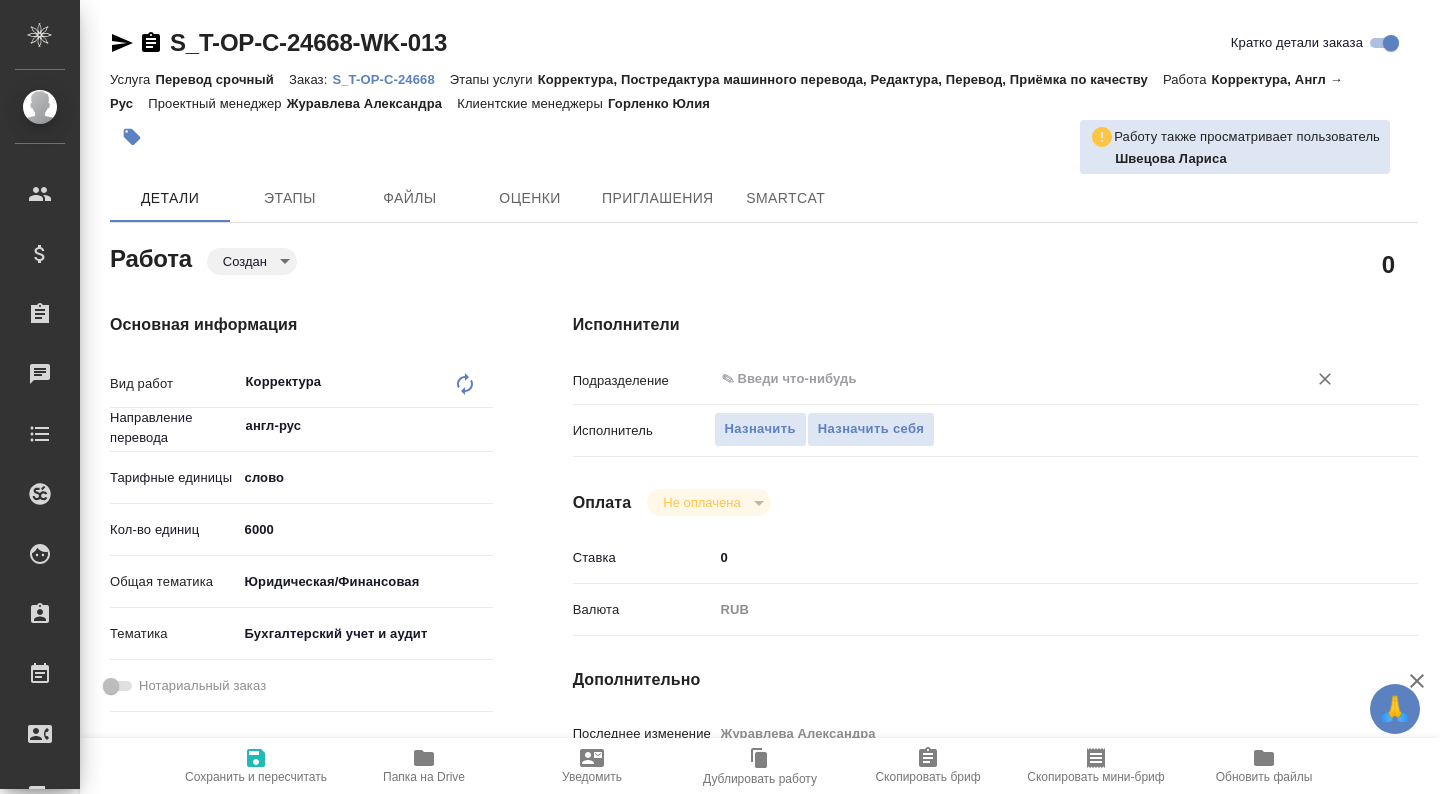 type on "Корректура" 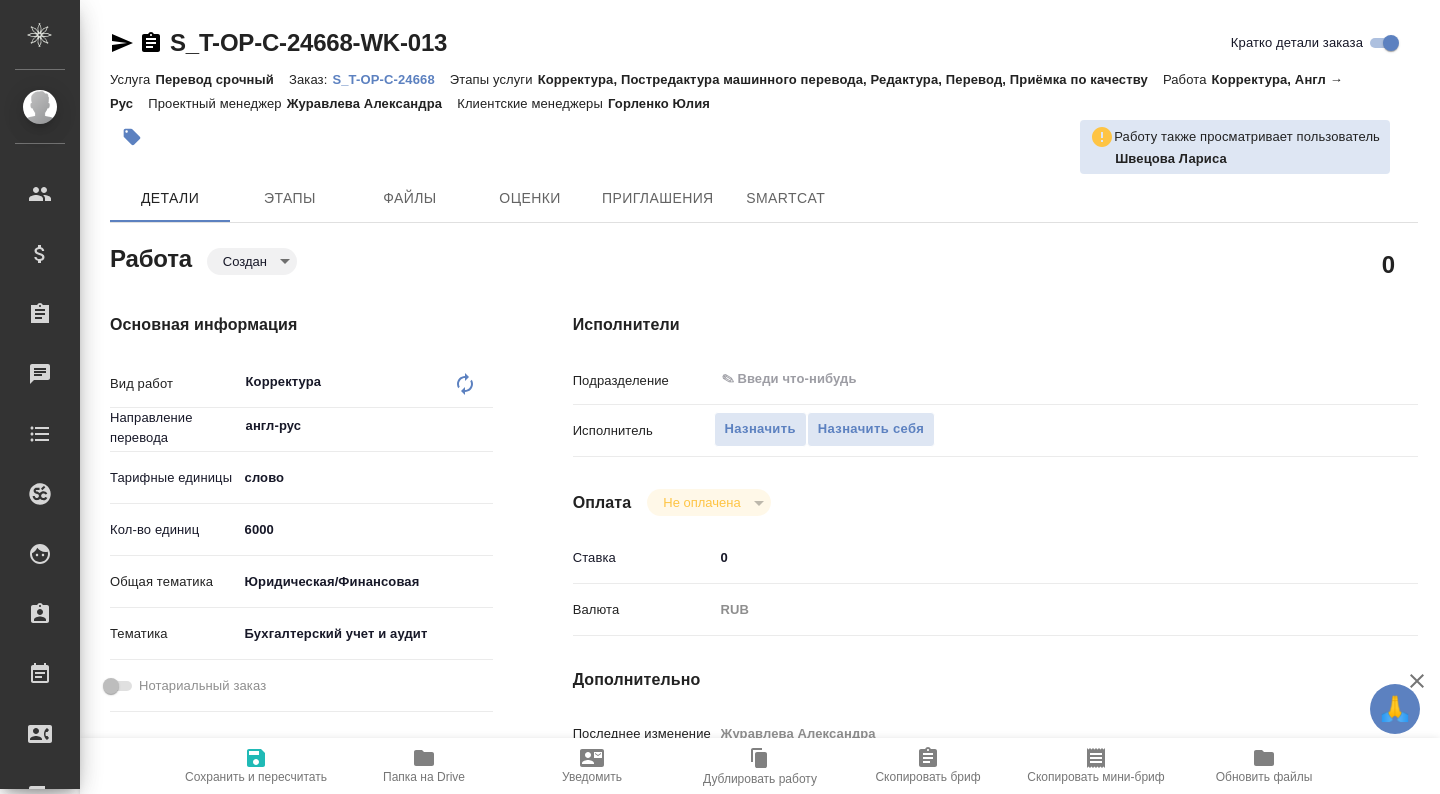type on "x" 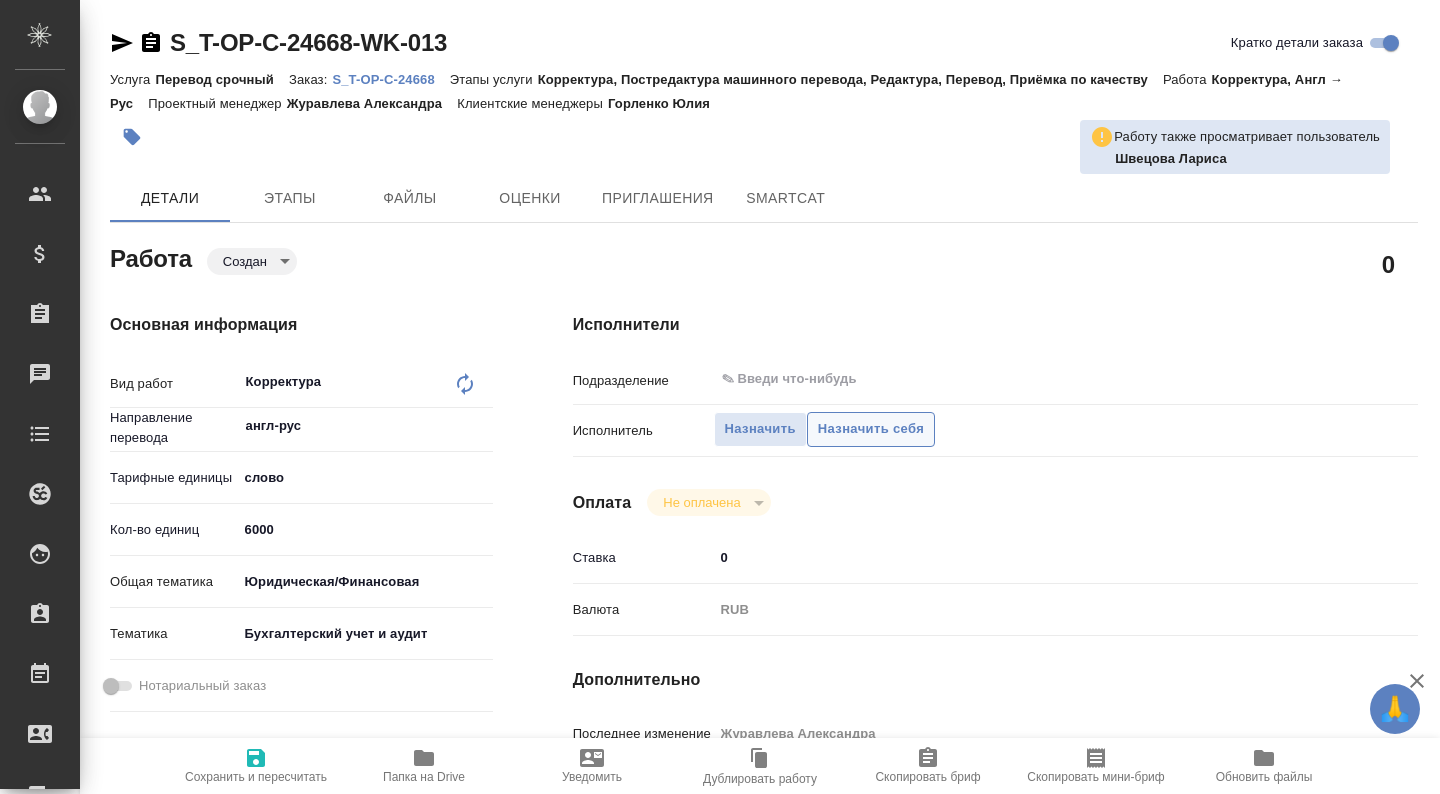 type on "x" 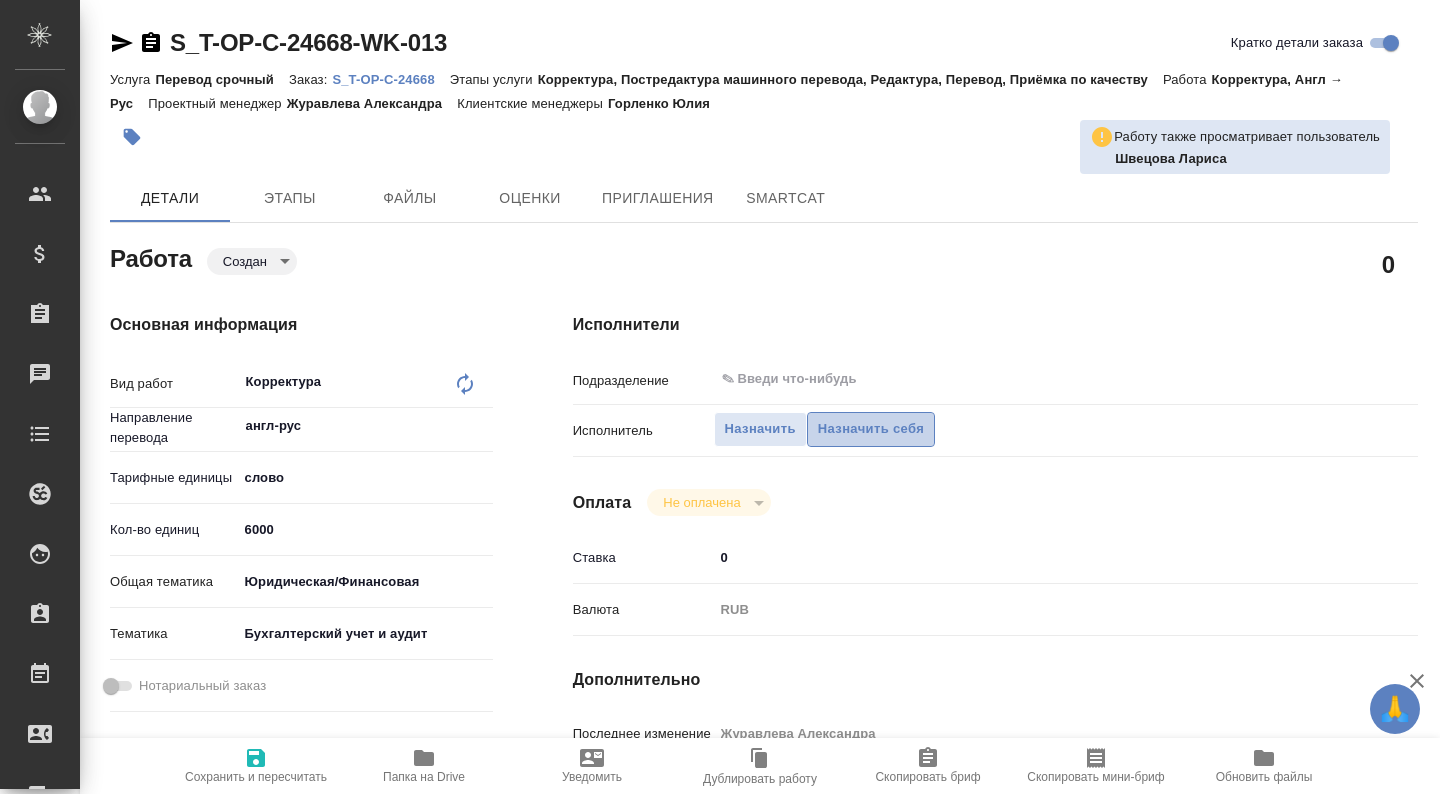 click on "Назначить себя" at bounding box center (871, 429) 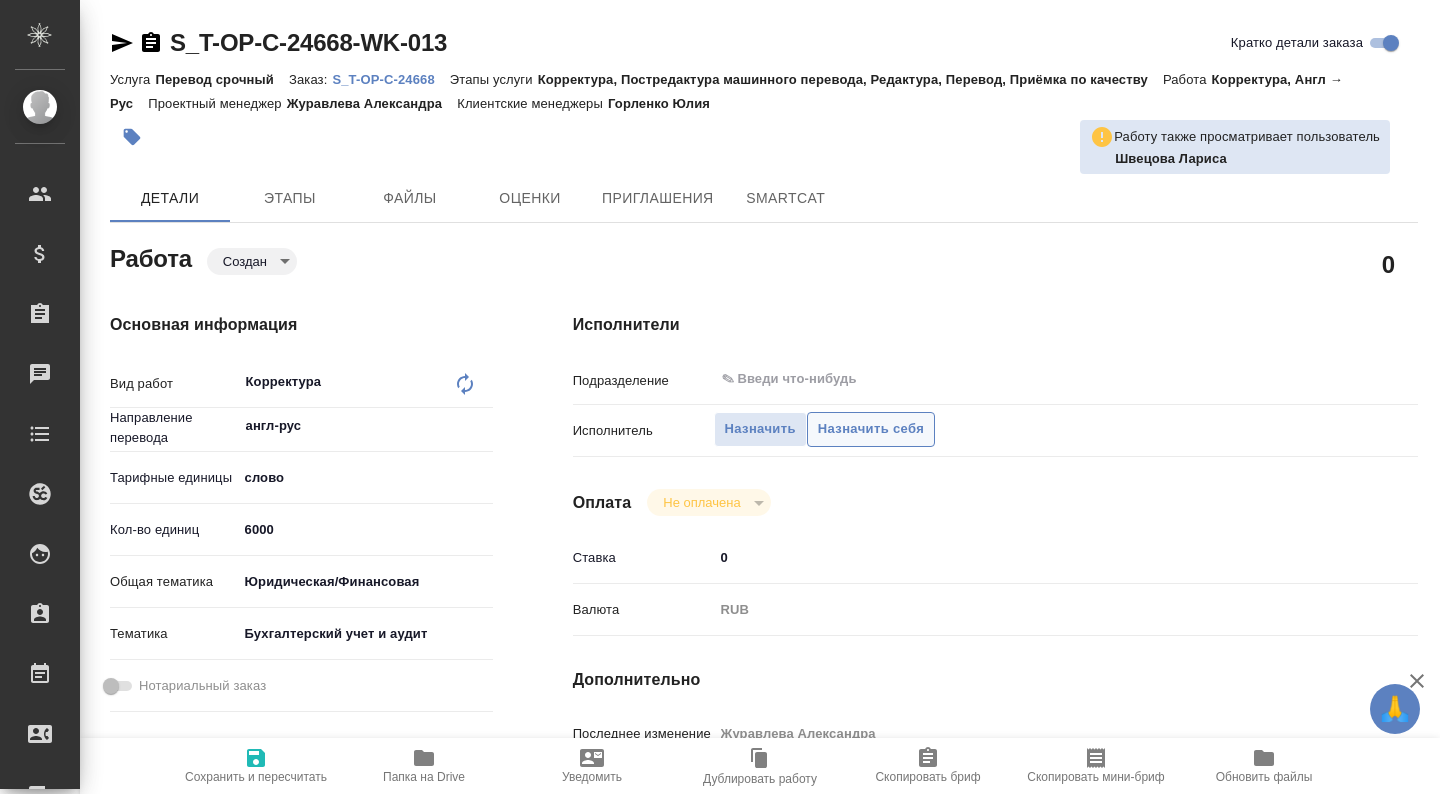 type on "x" 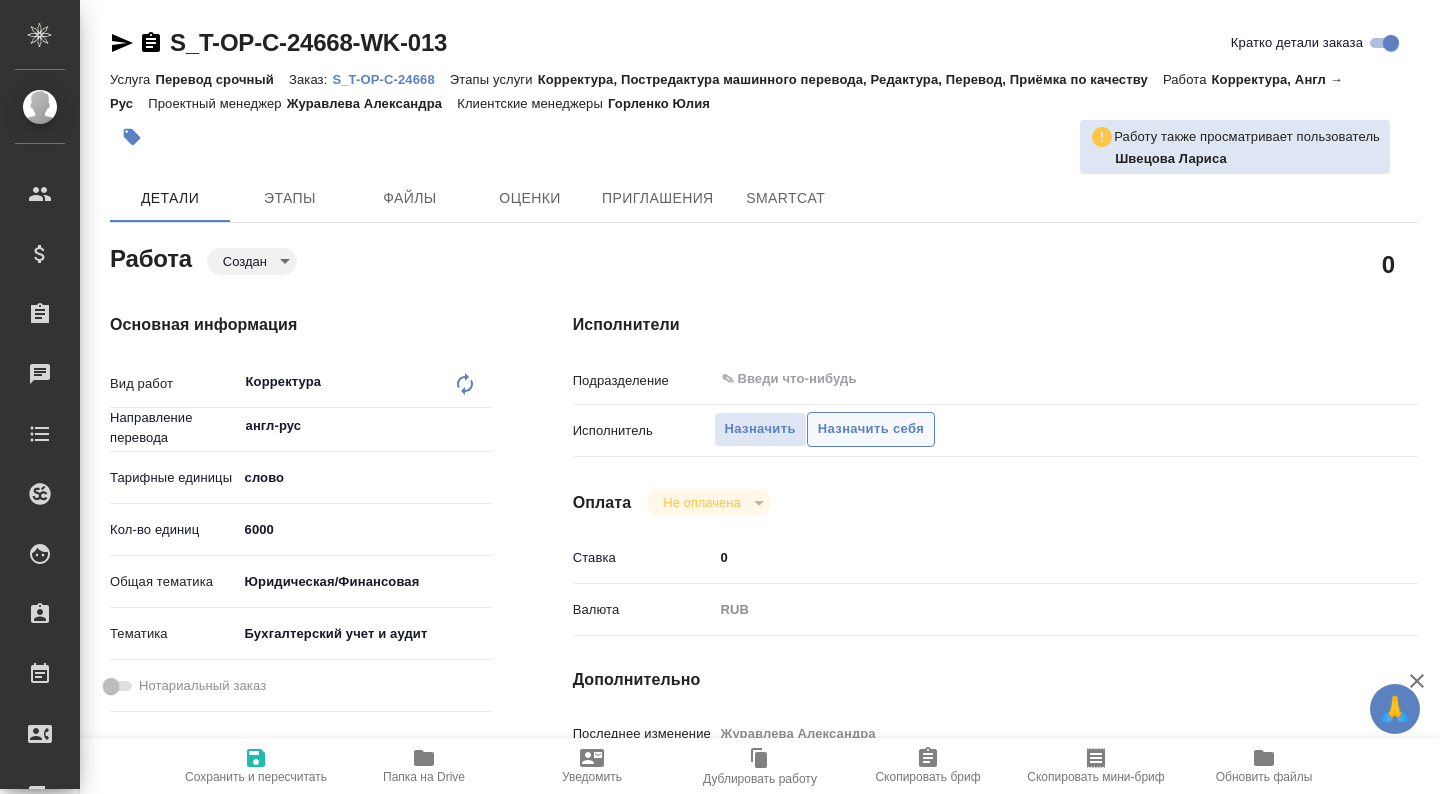 type on "x" 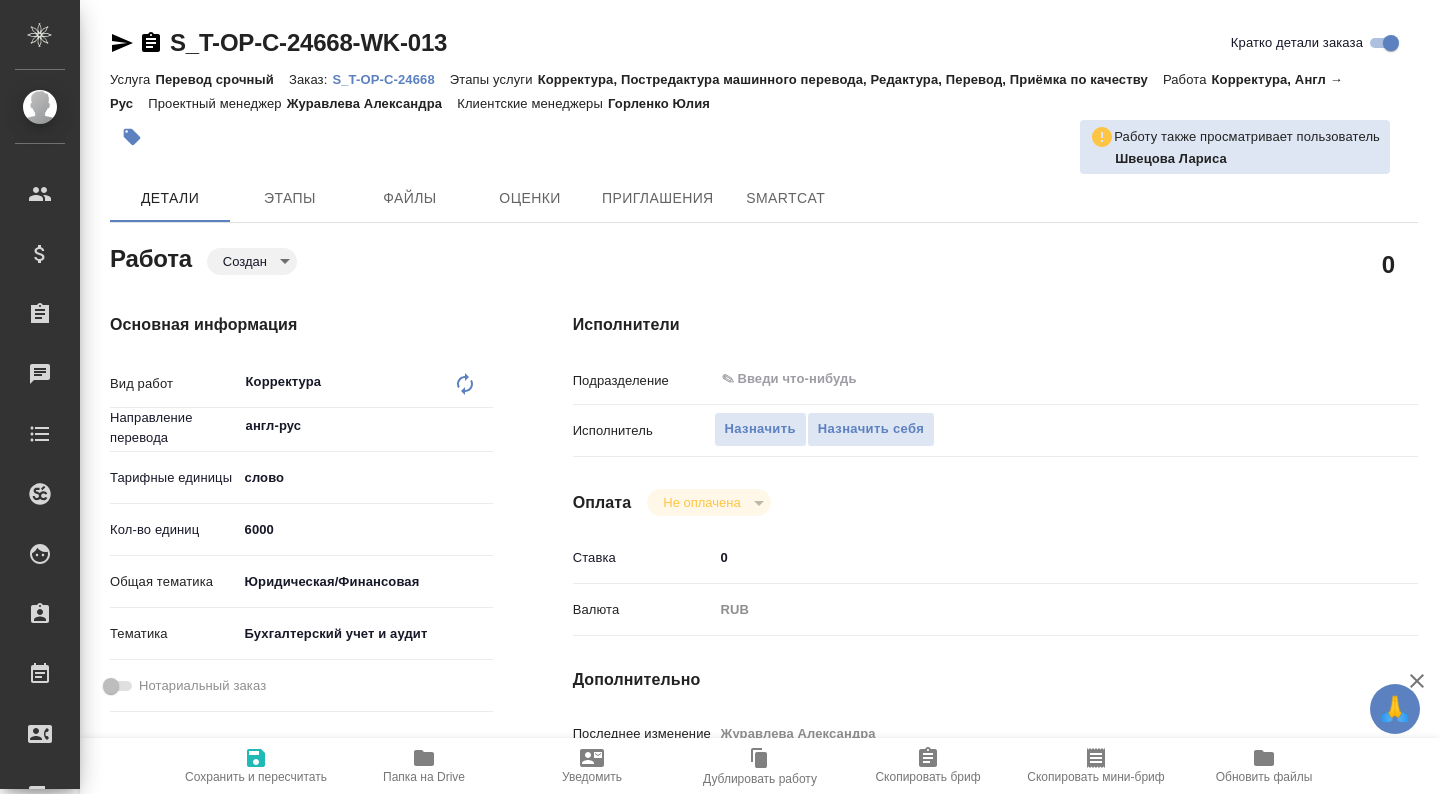 type on "x" 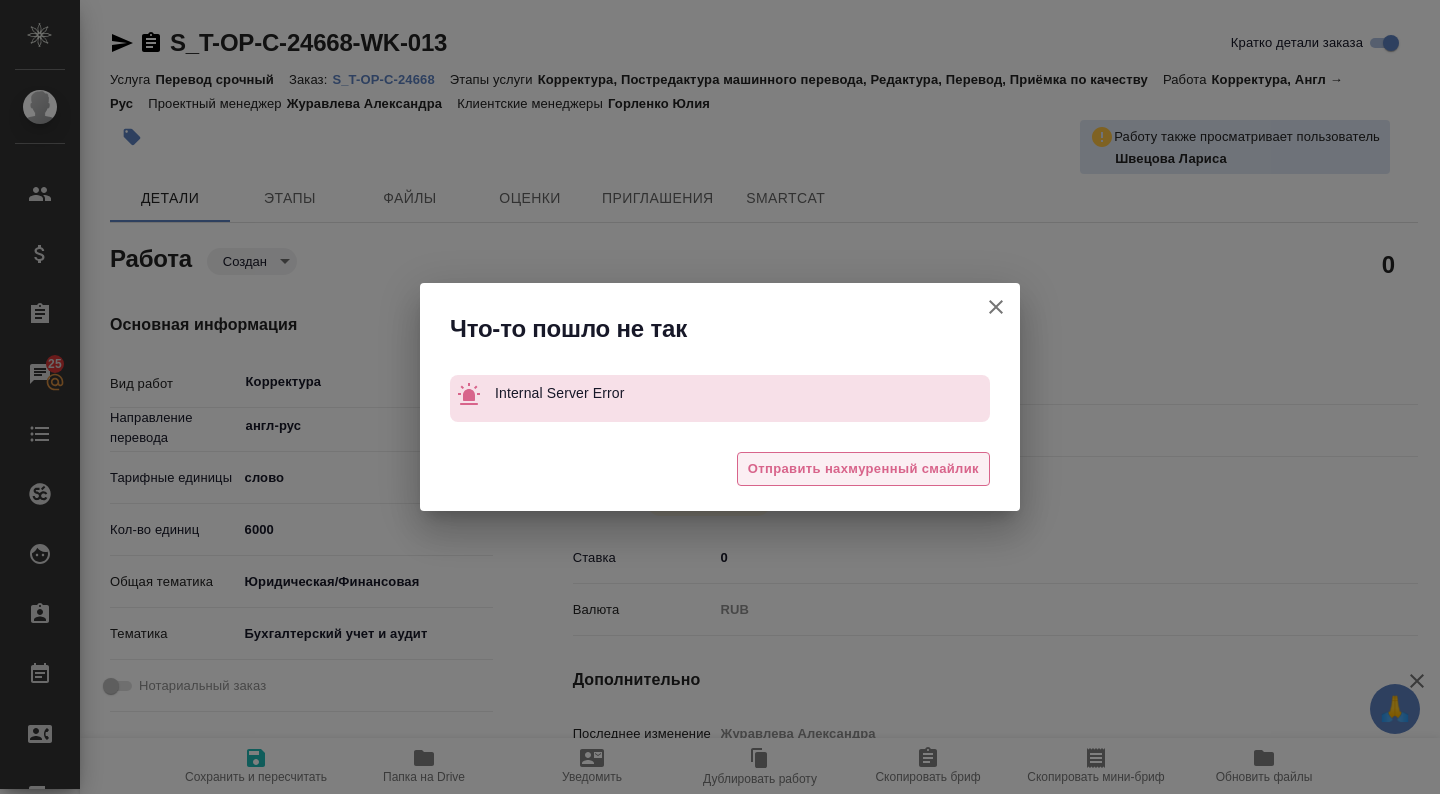 click on "Отправить нахмуренный смайлик" at bounding box center (863, 469) 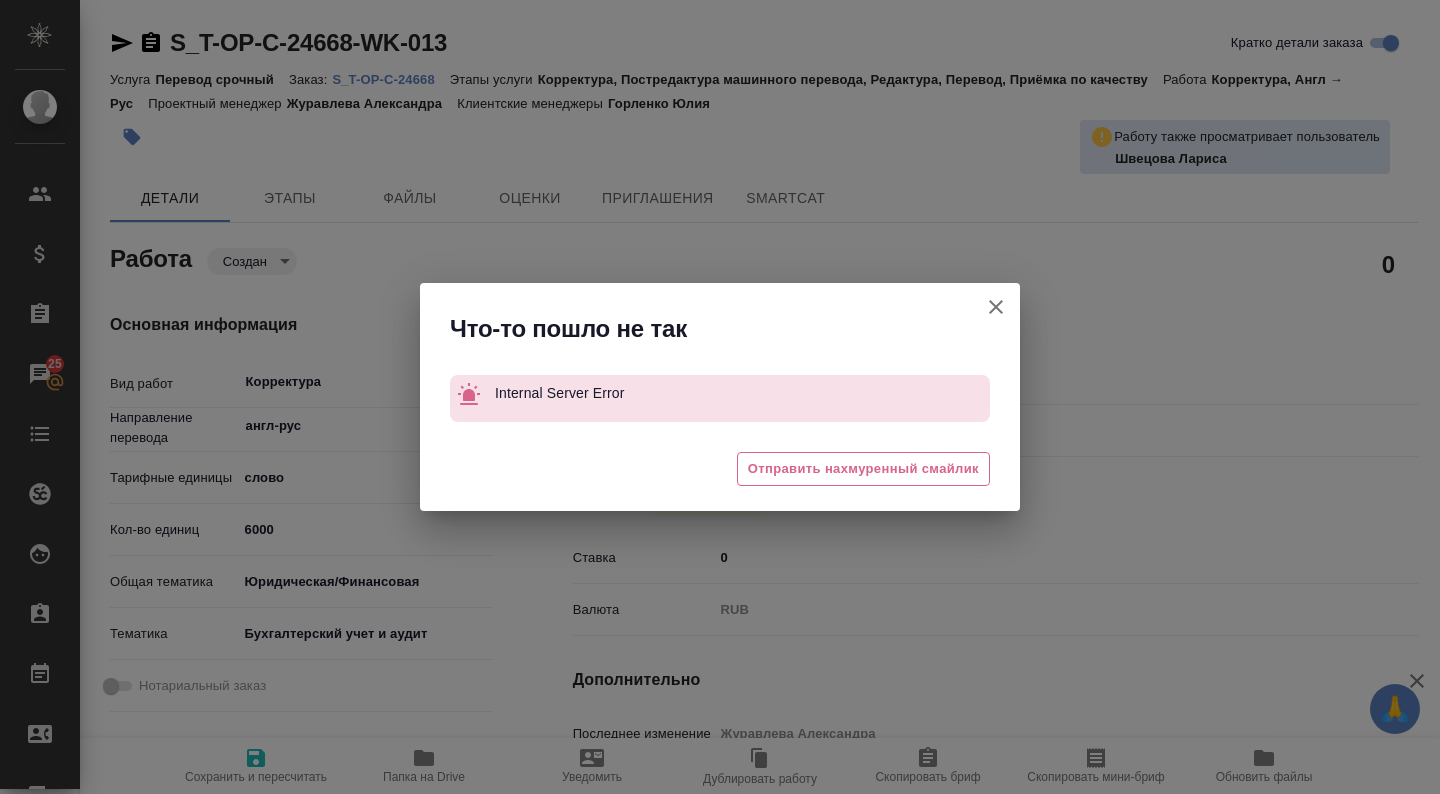 type on "x" 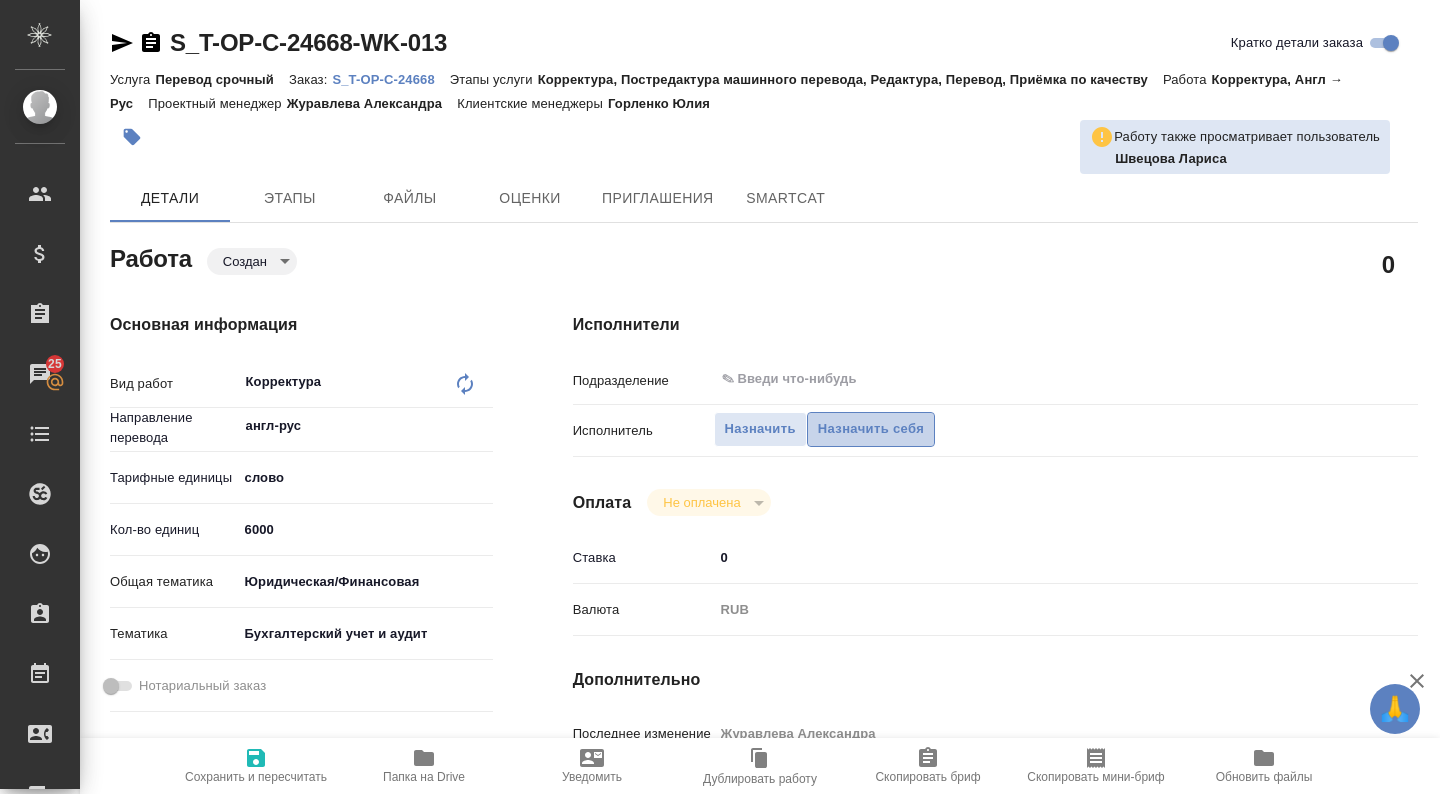 click on "Назначить себя" at bounding box center (871, 429) 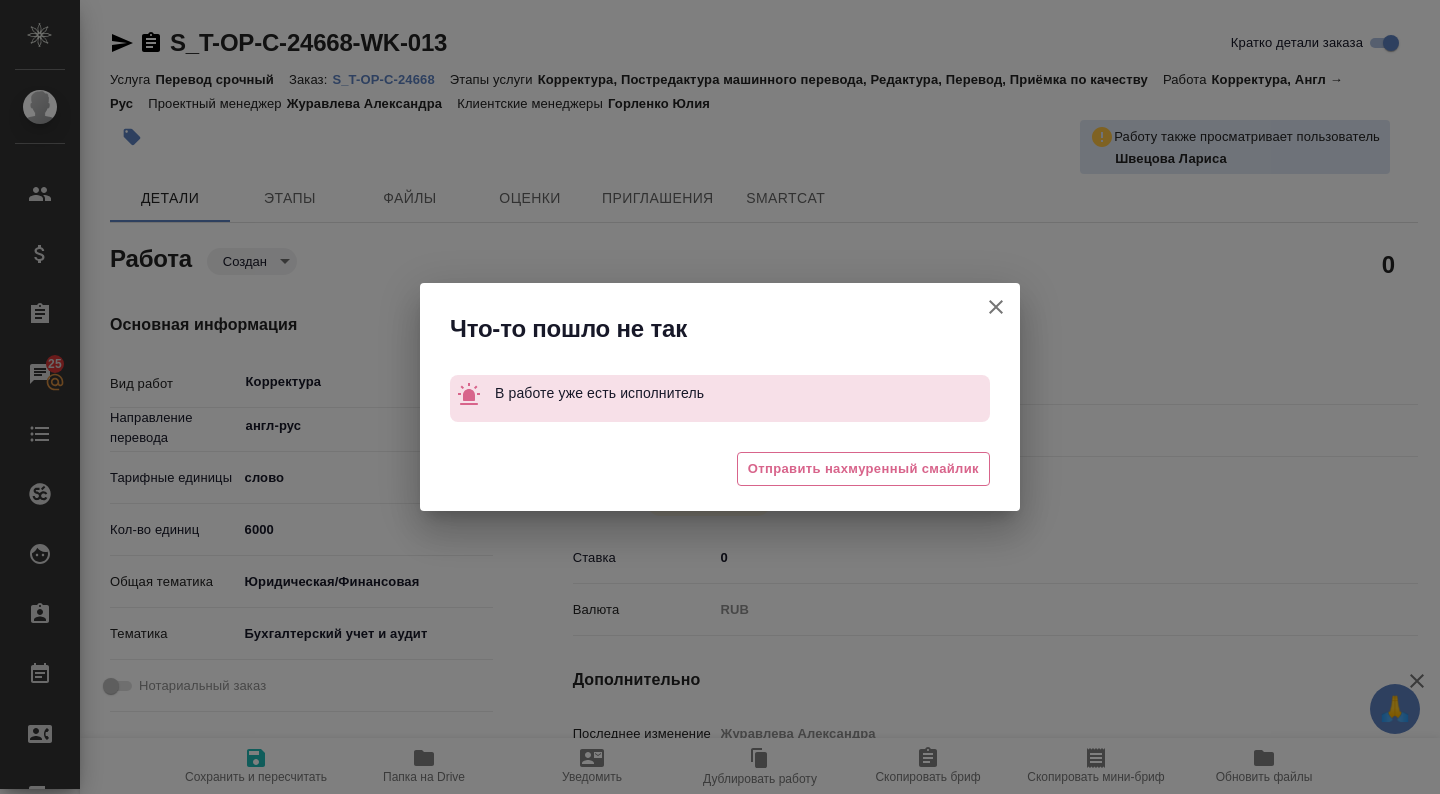 click 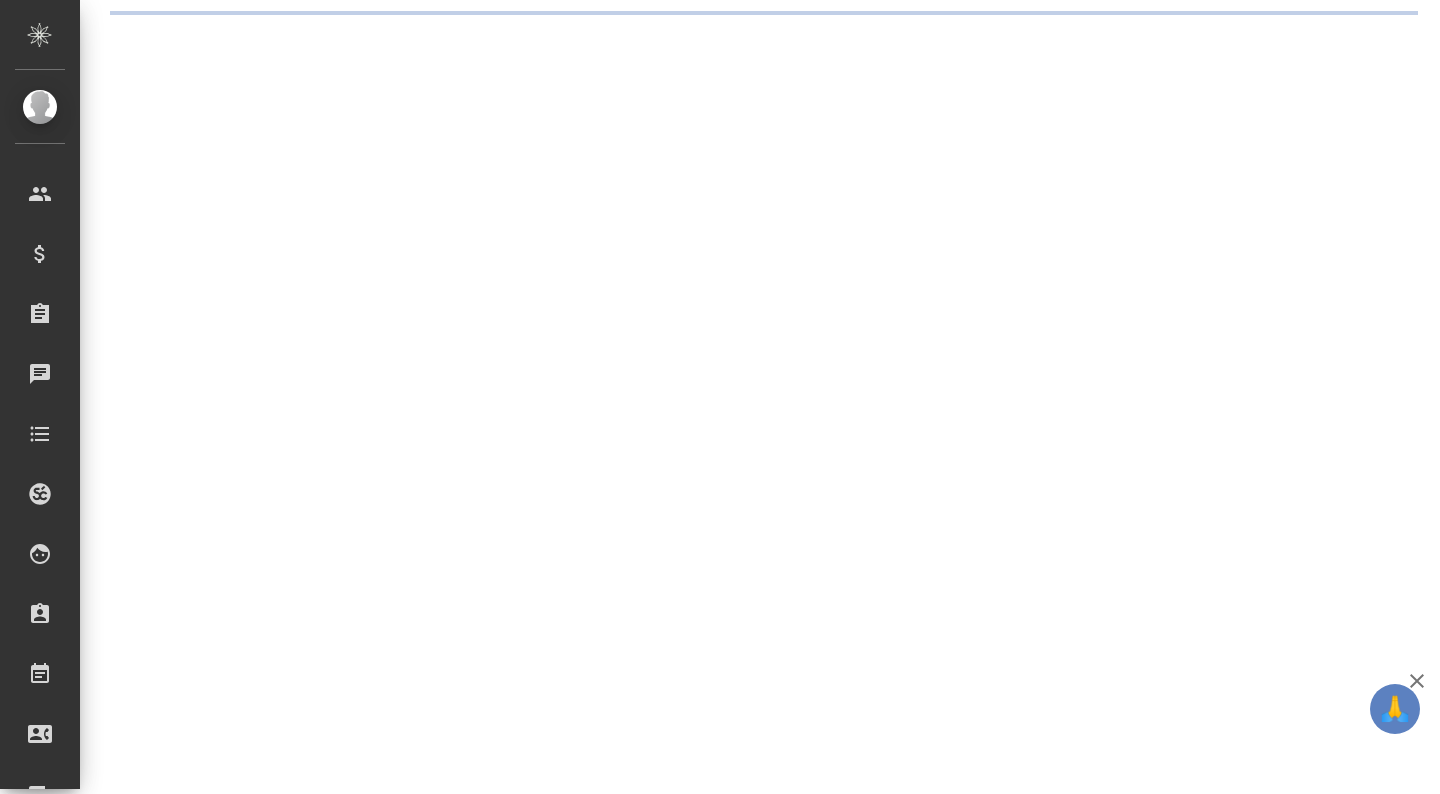 scroll, scrollTop: 0, scrollLeft: 0, axis: both 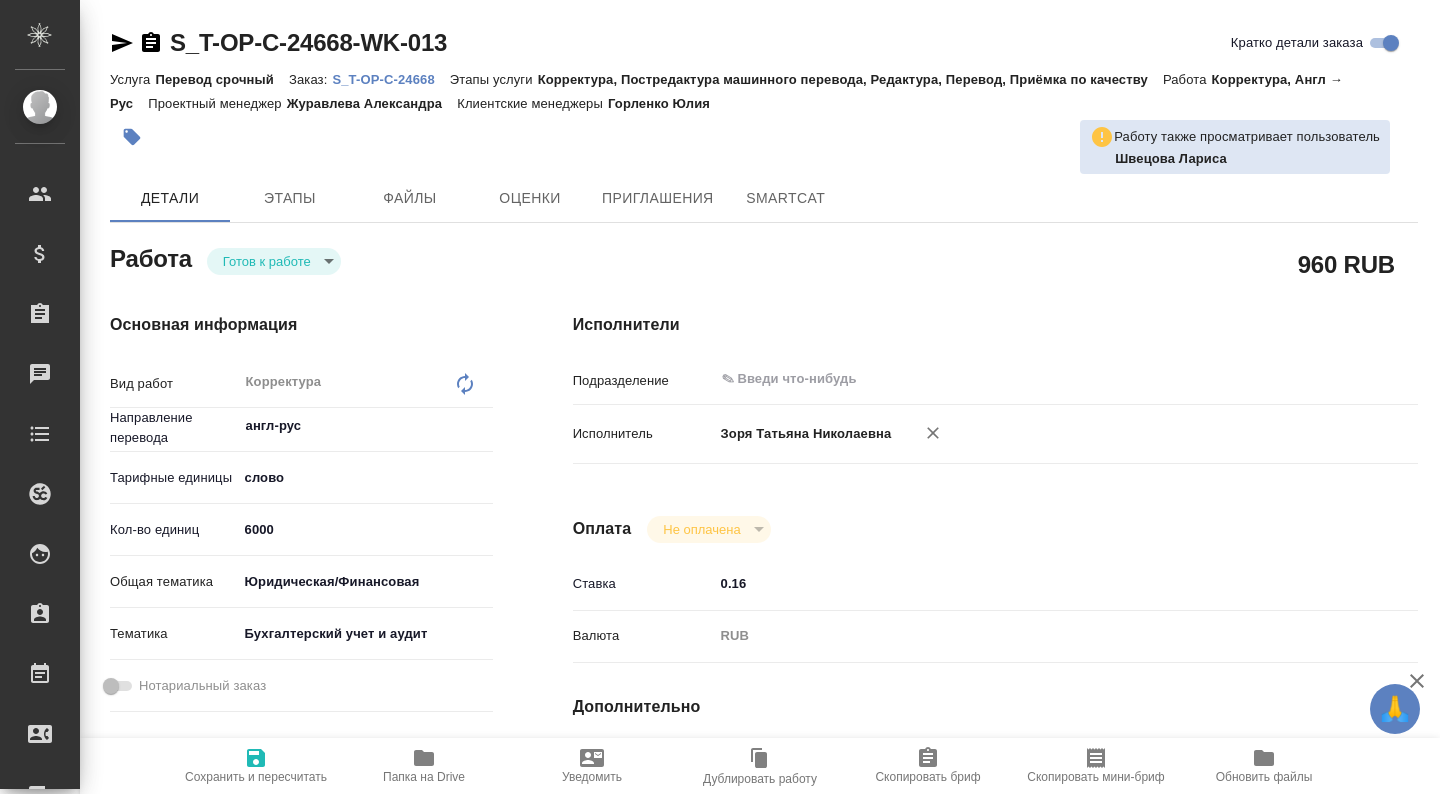 type on "x" 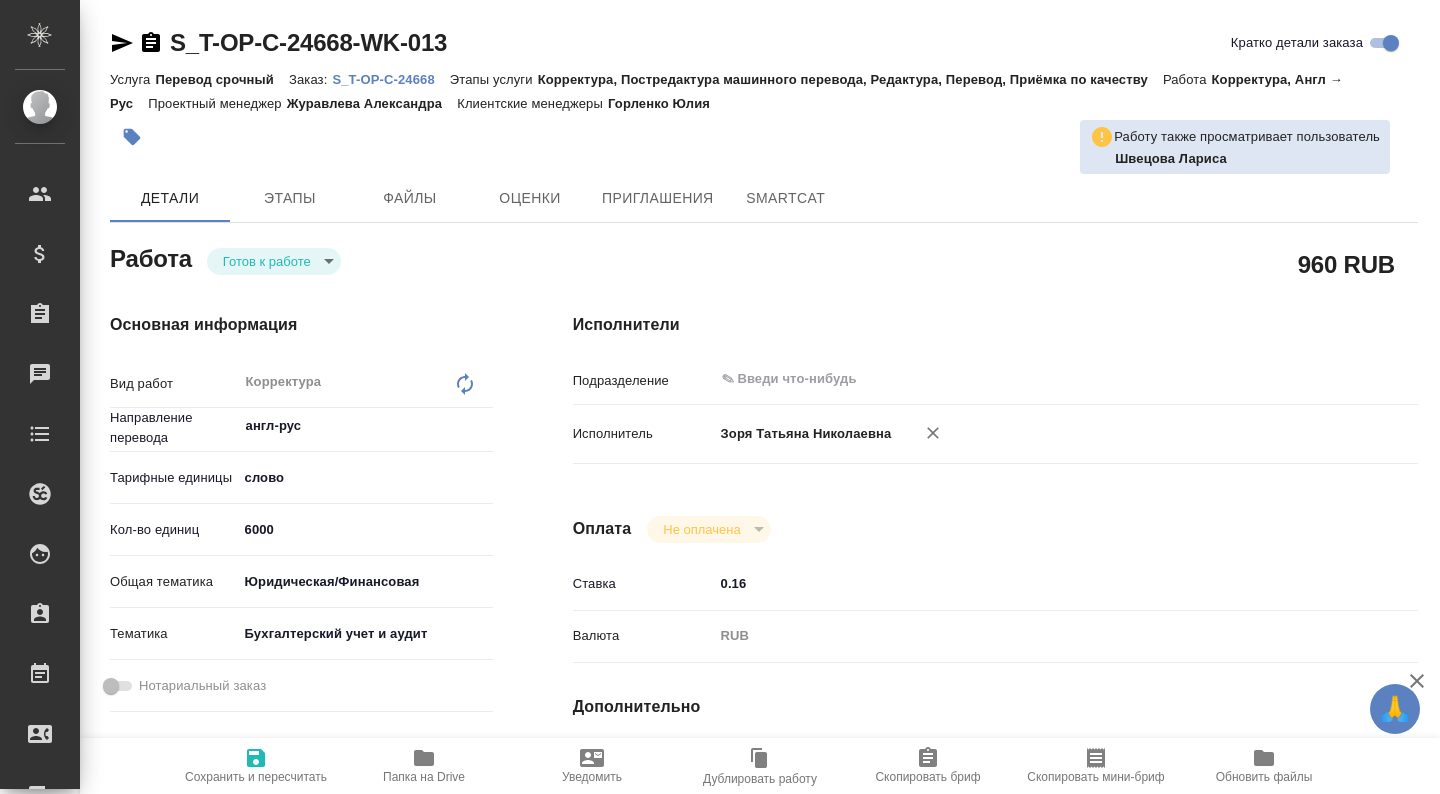 type on "x" 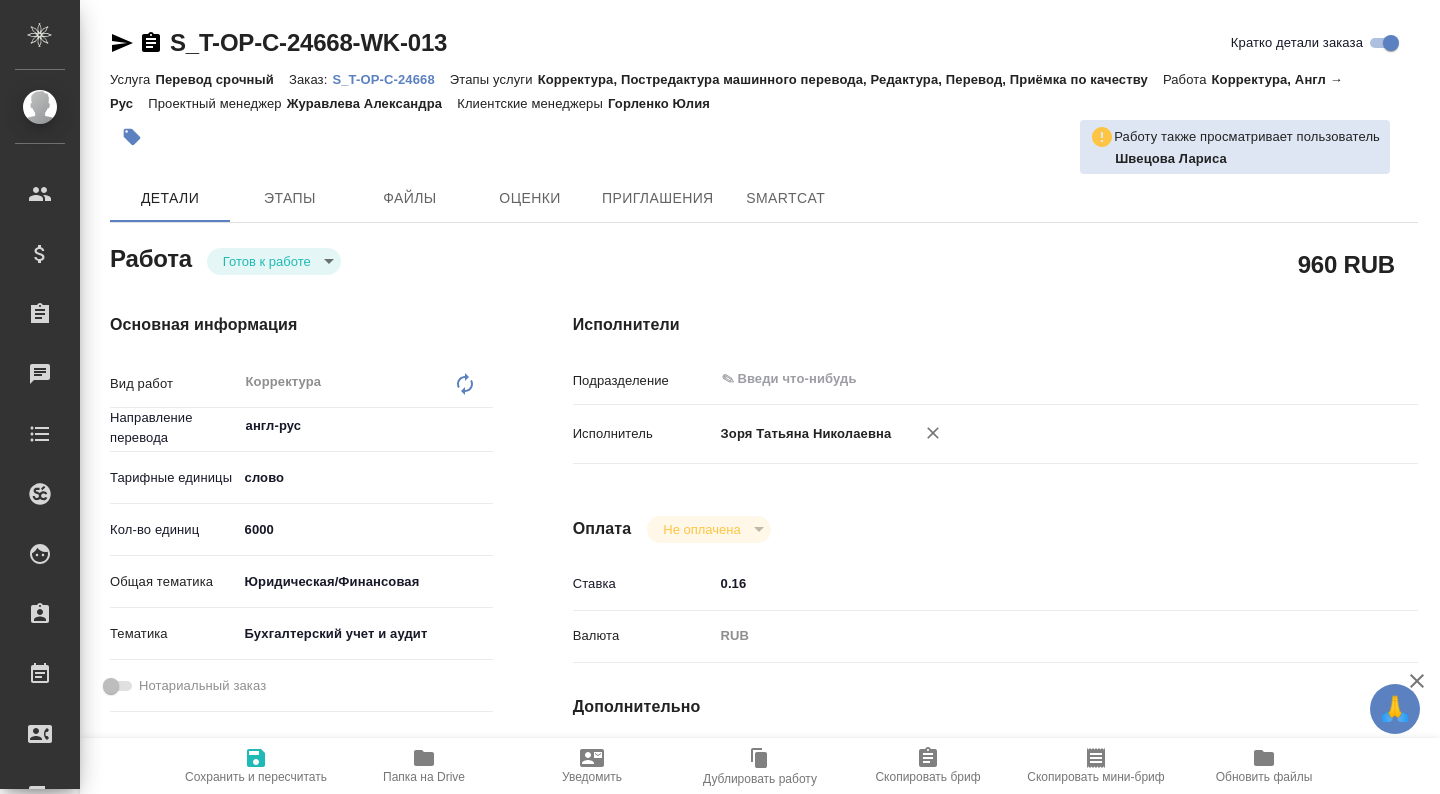 type on "x" 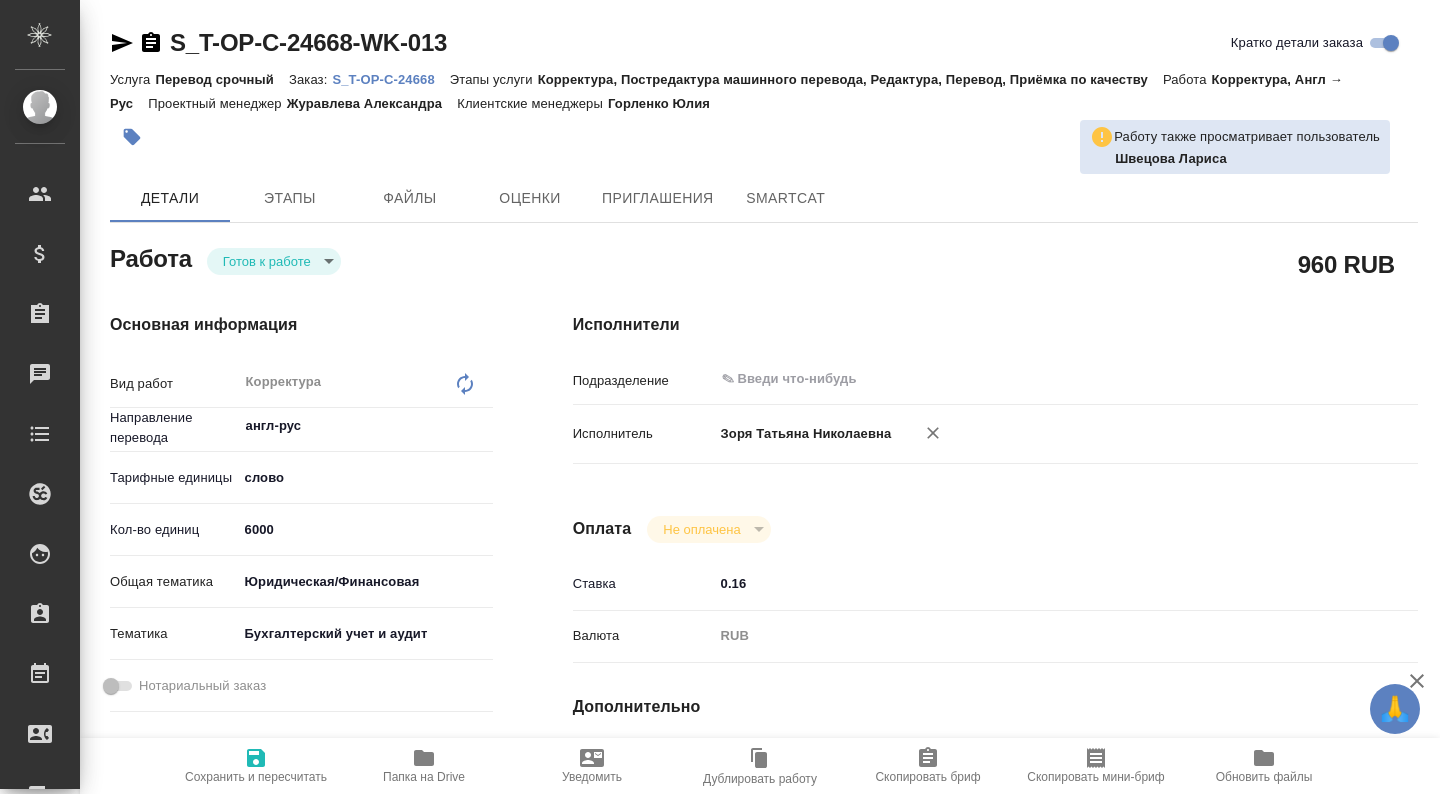 type on "x" 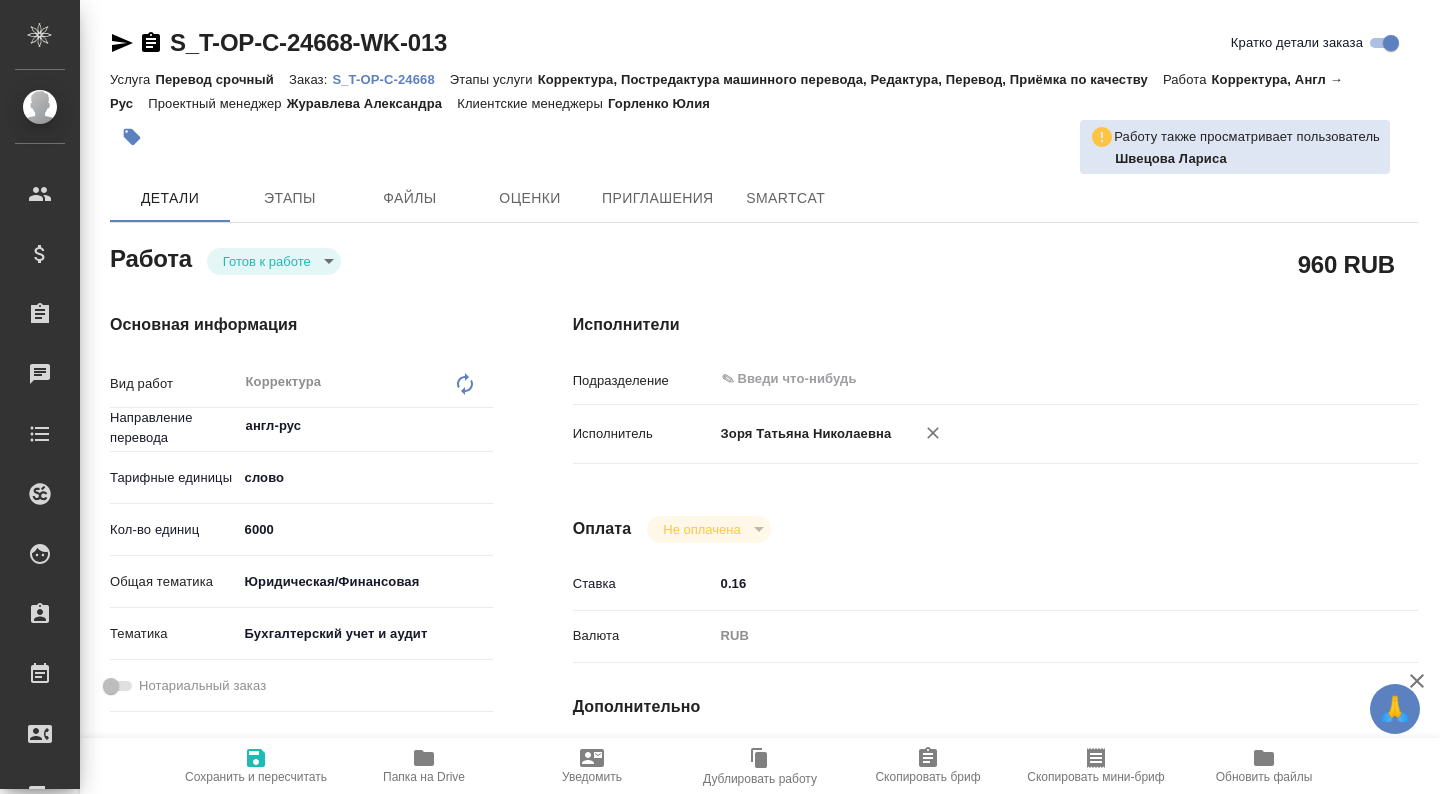 type on "x" 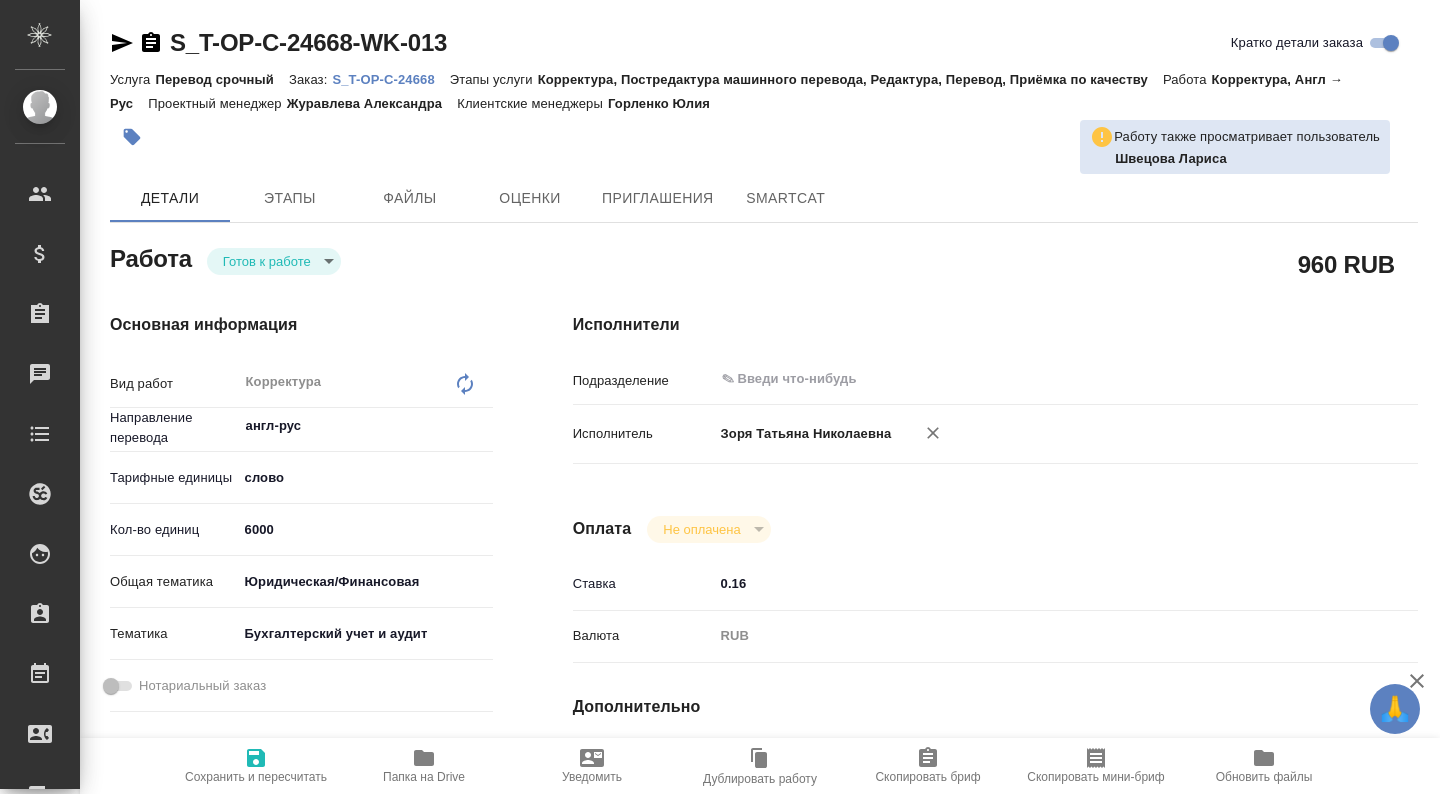 type on "x" 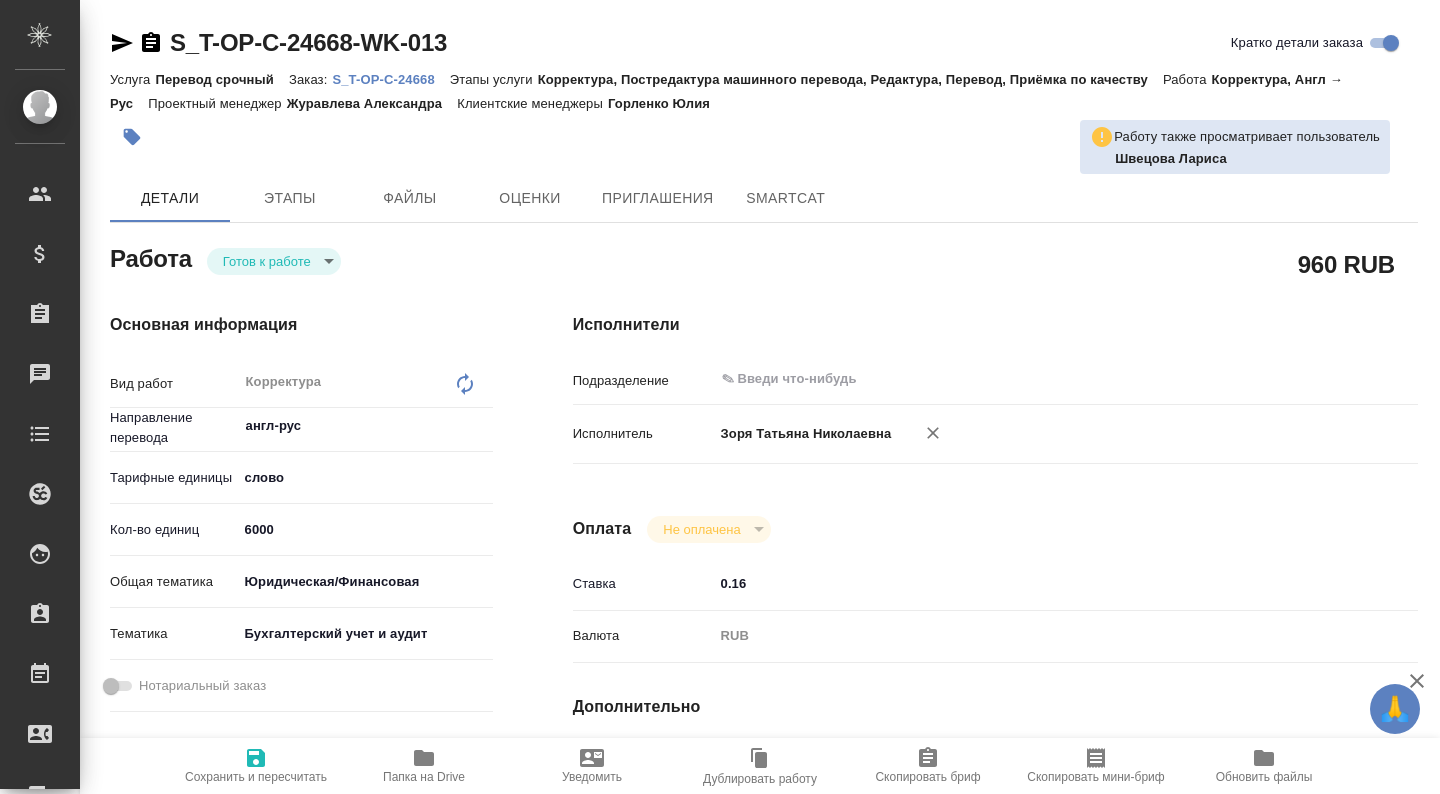 type on "x" 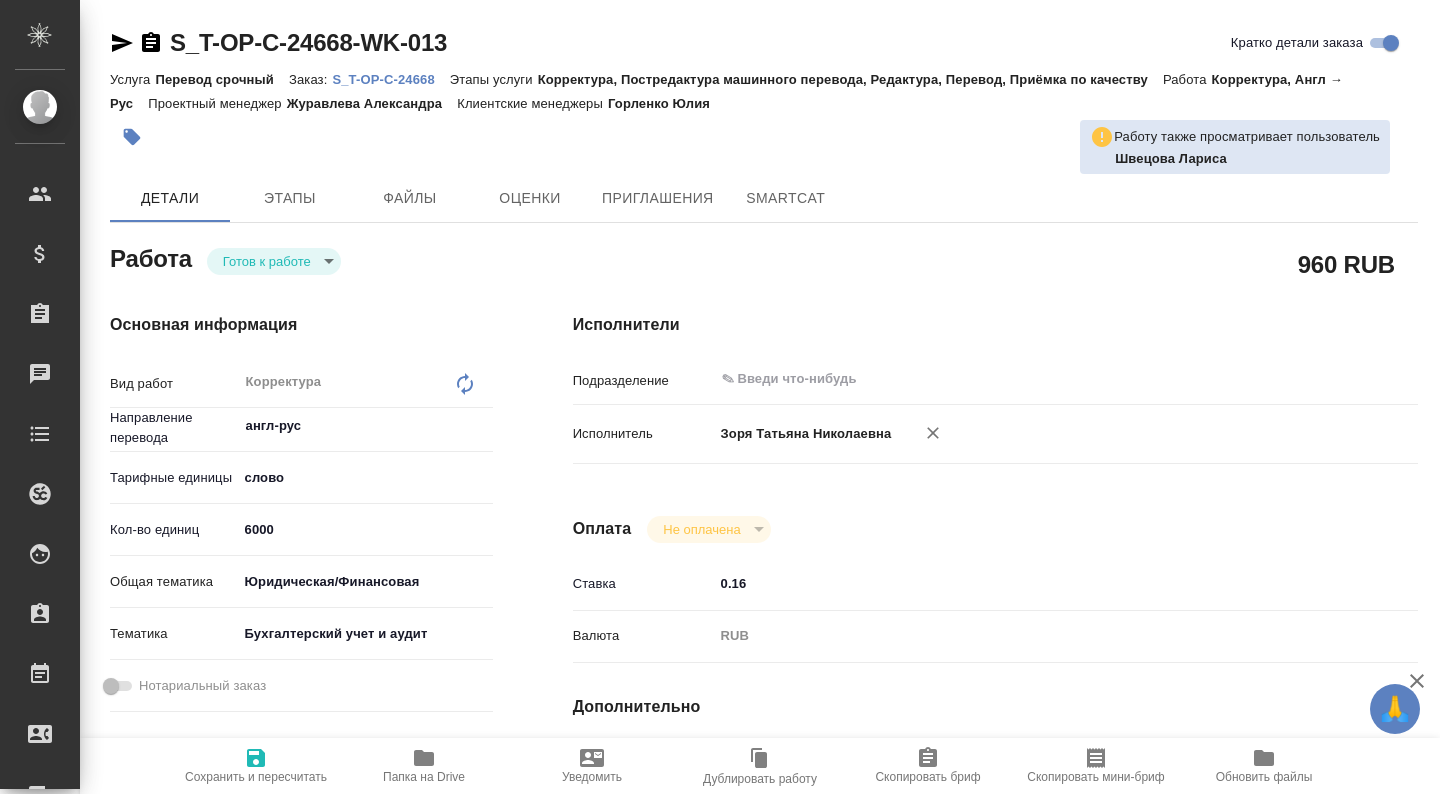 type on "x" 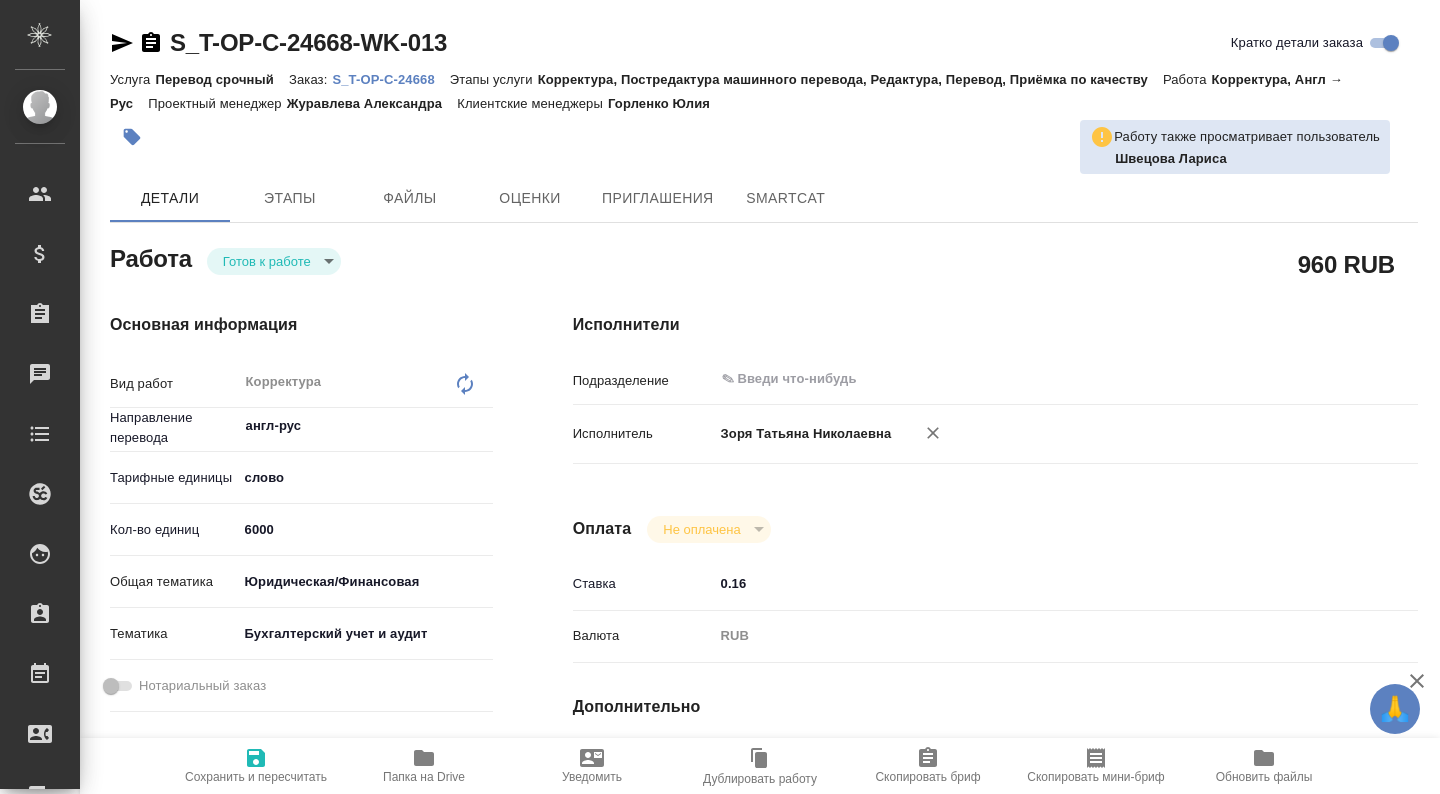 type on "x" 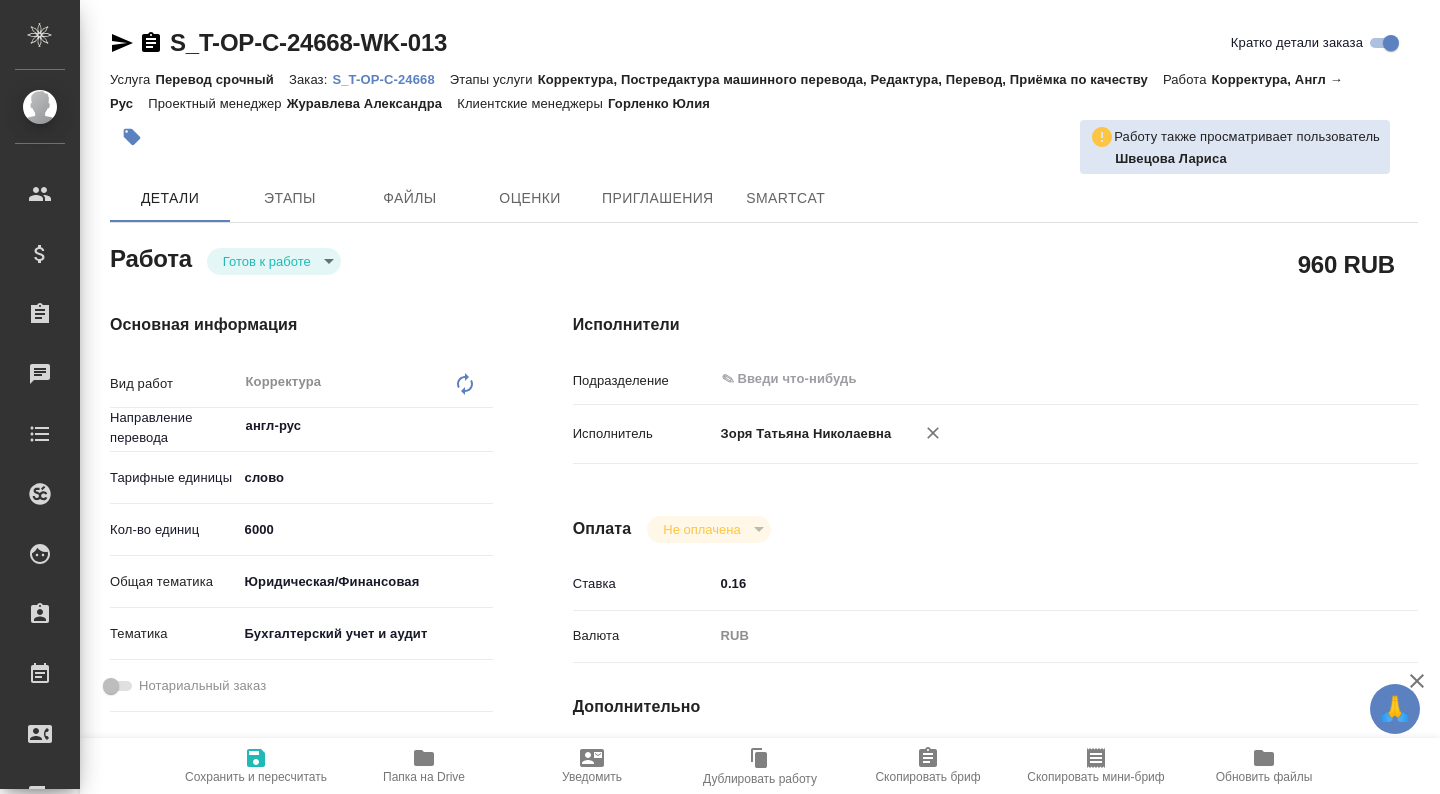 type on "x" 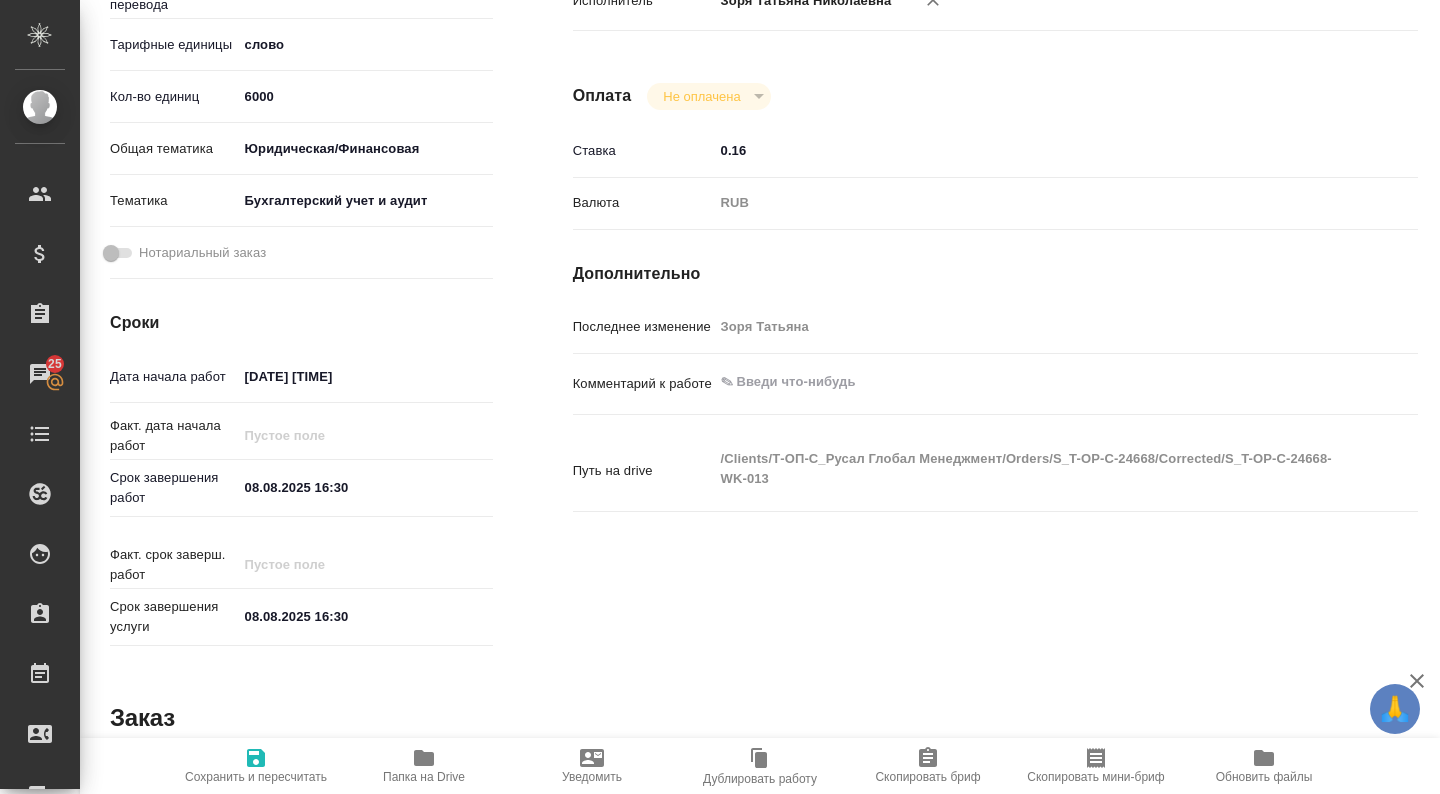 scroll, scrollTop: 0, scrollLeft: 0, axis: both 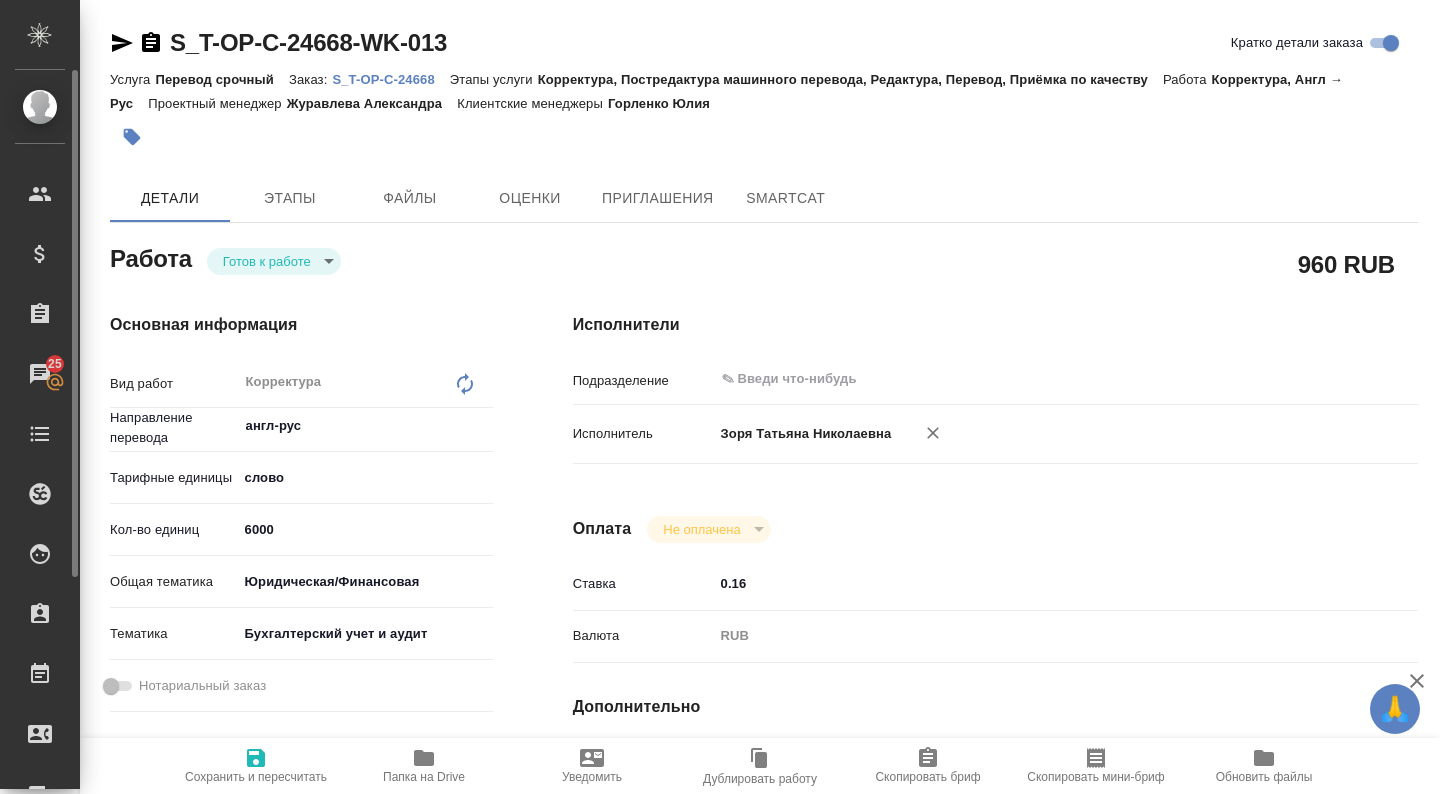 type on "x" 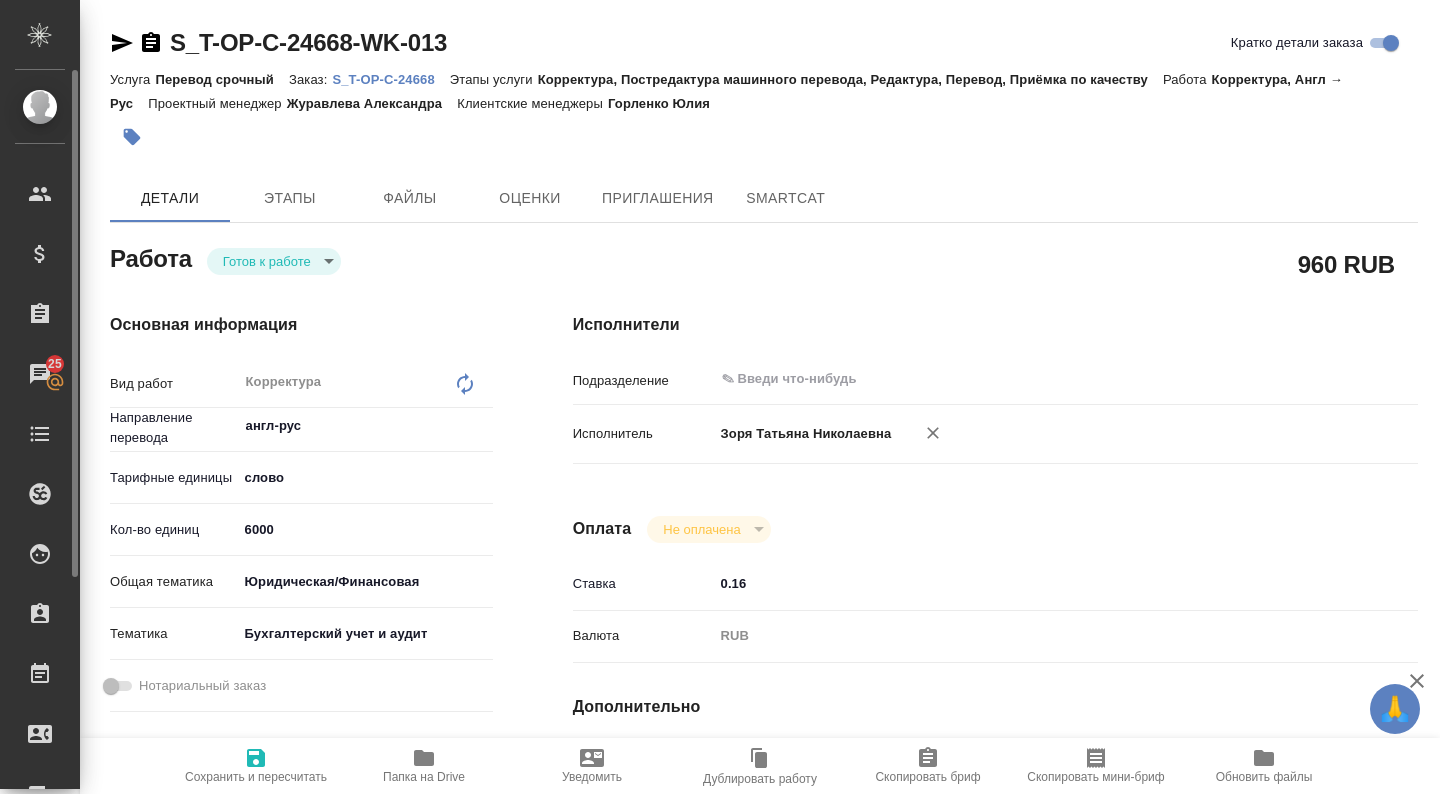 type on "x" 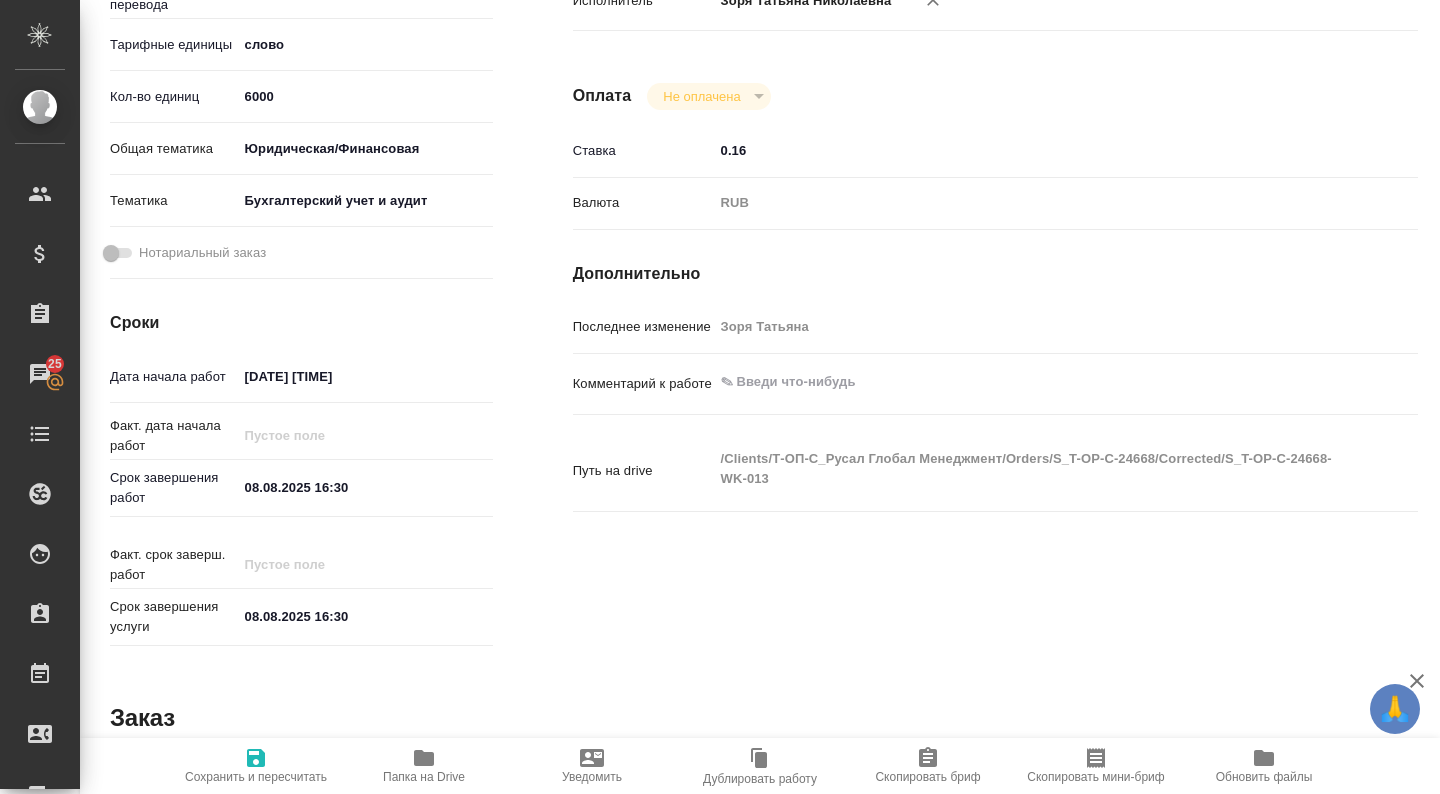 scroll, scrollTop: 957, scrollLeft: 0, axis: vertical 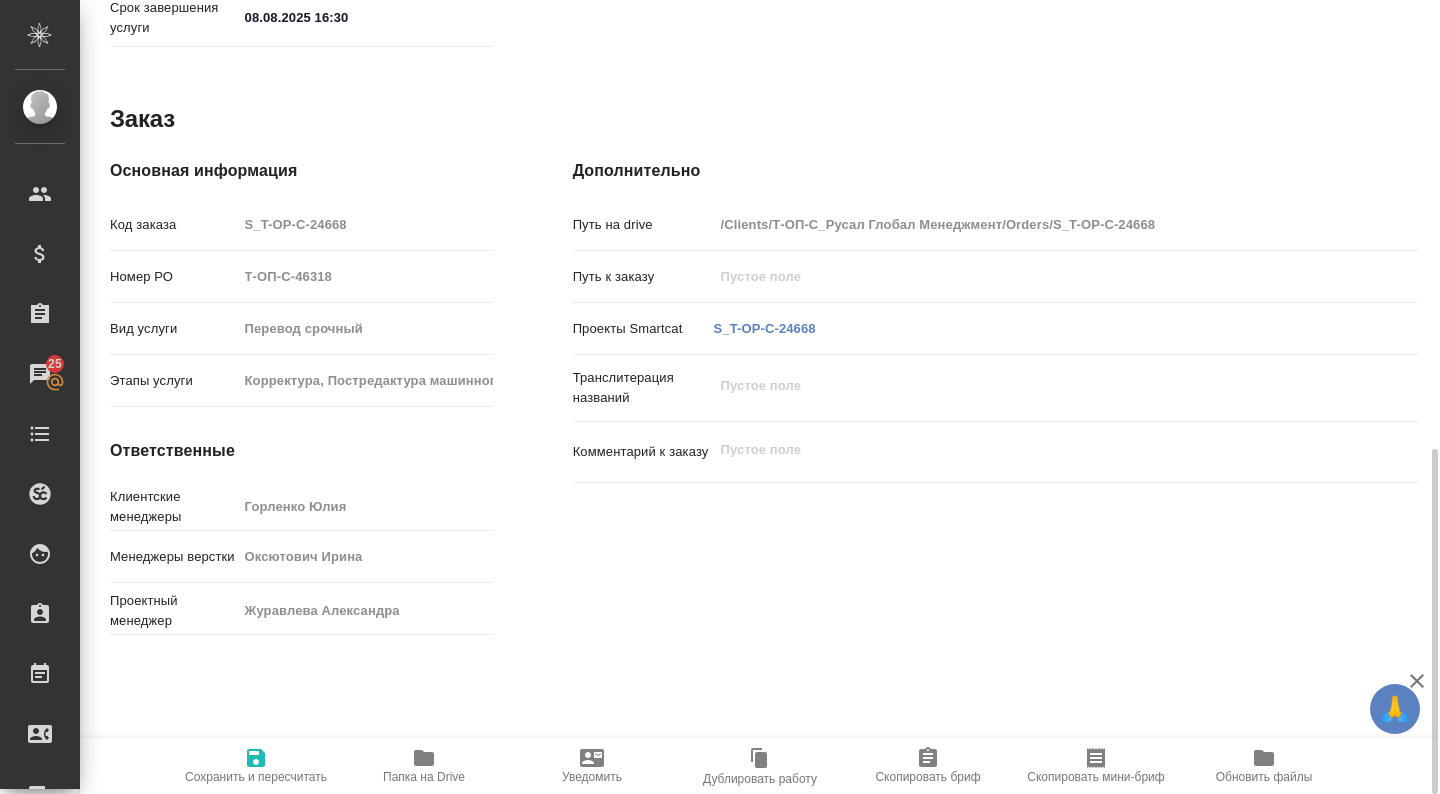 type on "x" 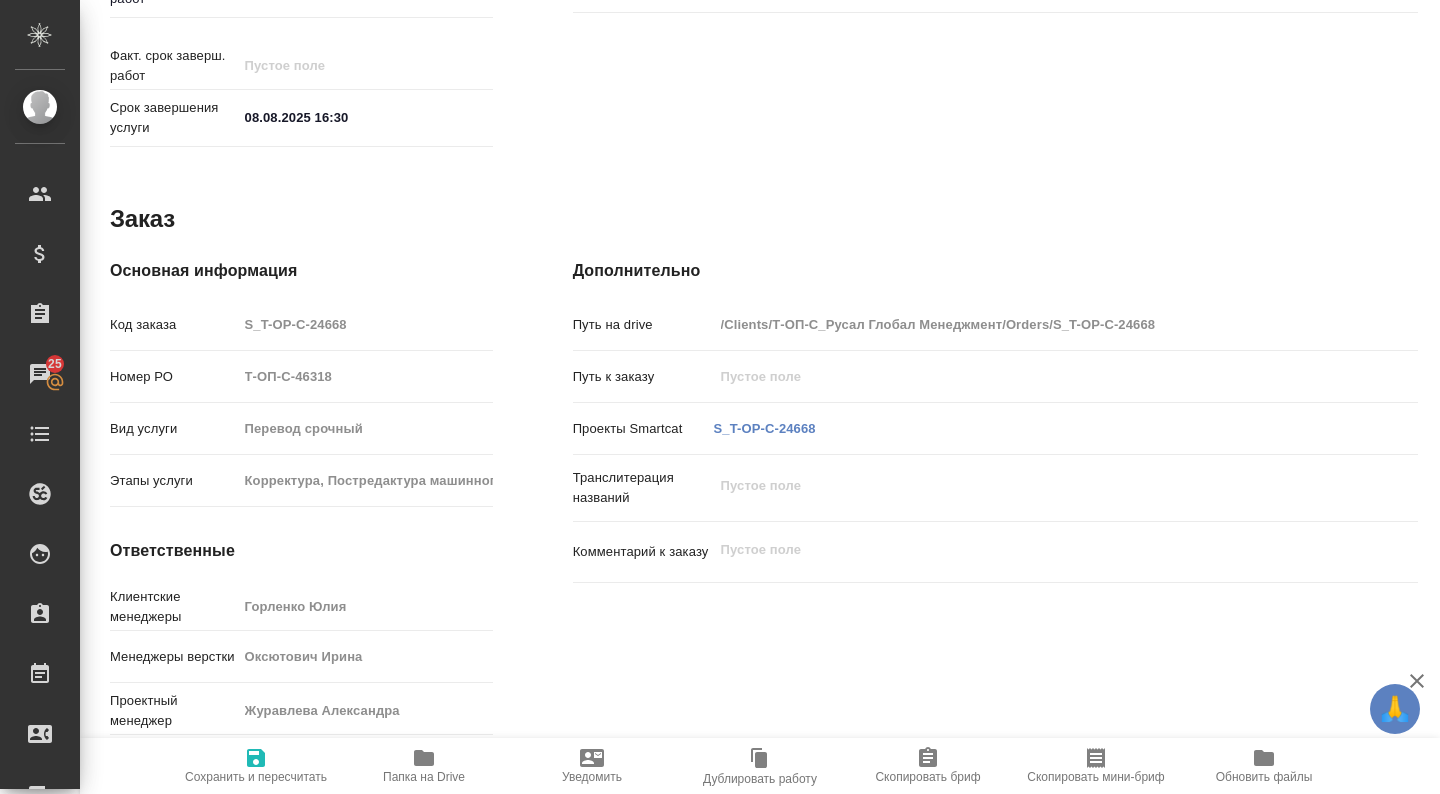 scroll, scrollTop: 0, scrollLeft: 0, axis: both 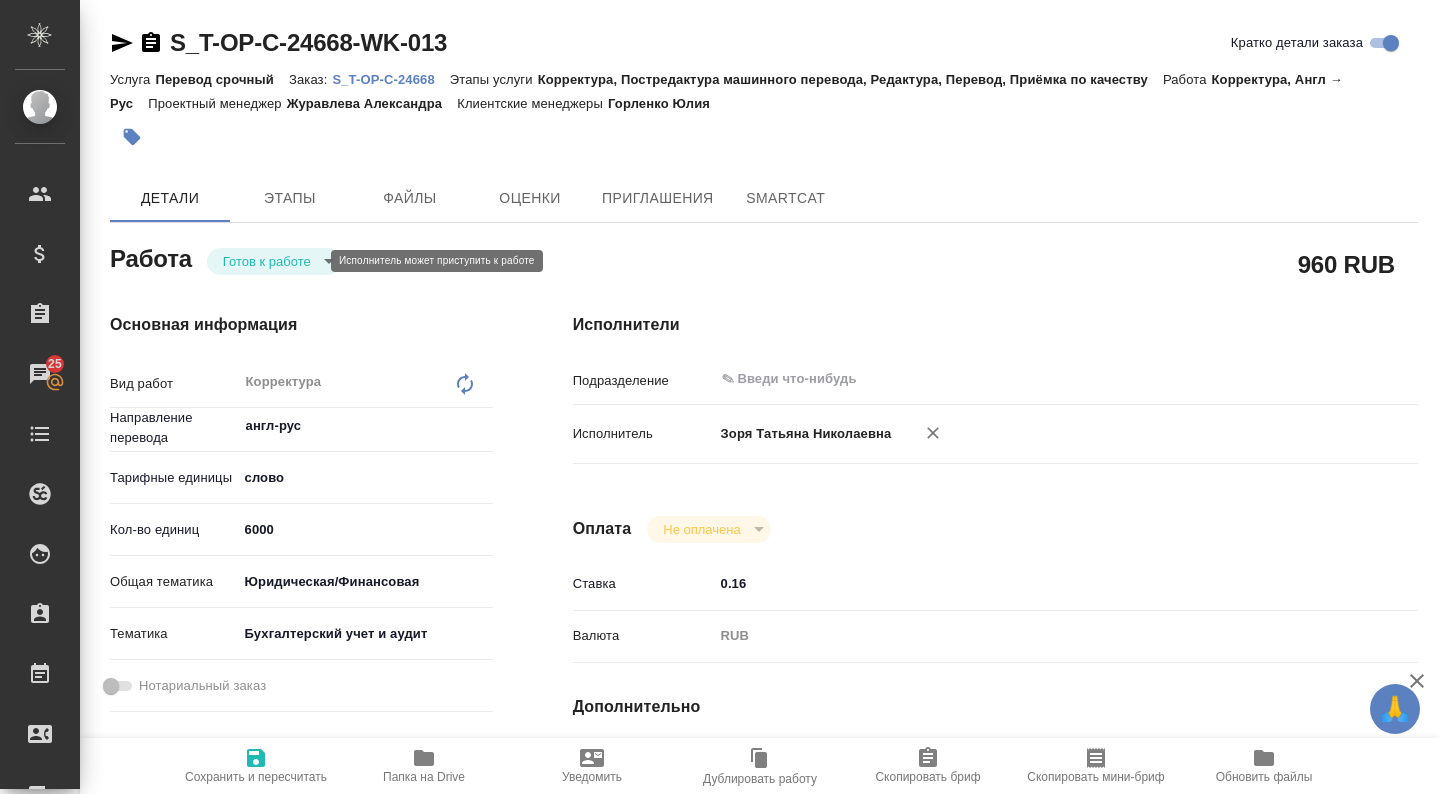 click on "🙏 .cls-1
fill:#fff;
AWATERA Zoria Tatiana Клиенты Спецификации Заказы 25 Чаты Todo Проекты SC Исполнители Кандидаты Работы Входящие заявки Заявки на доставку Рекламации Проекты процессинга Конференции Выйти S_T-OP-C-24668-WK-013 Кратко детали заказа Услуга Перевод срочный Заказ: S_T-OP-C-24668 Этапы услуги Корректура, Постредактура машинного перевода, Редактура, Перевод, Приёмка по качеству Работа Корректура, Англ → Рус Проектный менеджер Журавлева Александра Клиентские менеджеры Горленко Юлия Детали Этапы Файлы Оценки Приглашения SmartCat Работа Готов к работе readyForWork x ​" at bounding box center (720, 397) 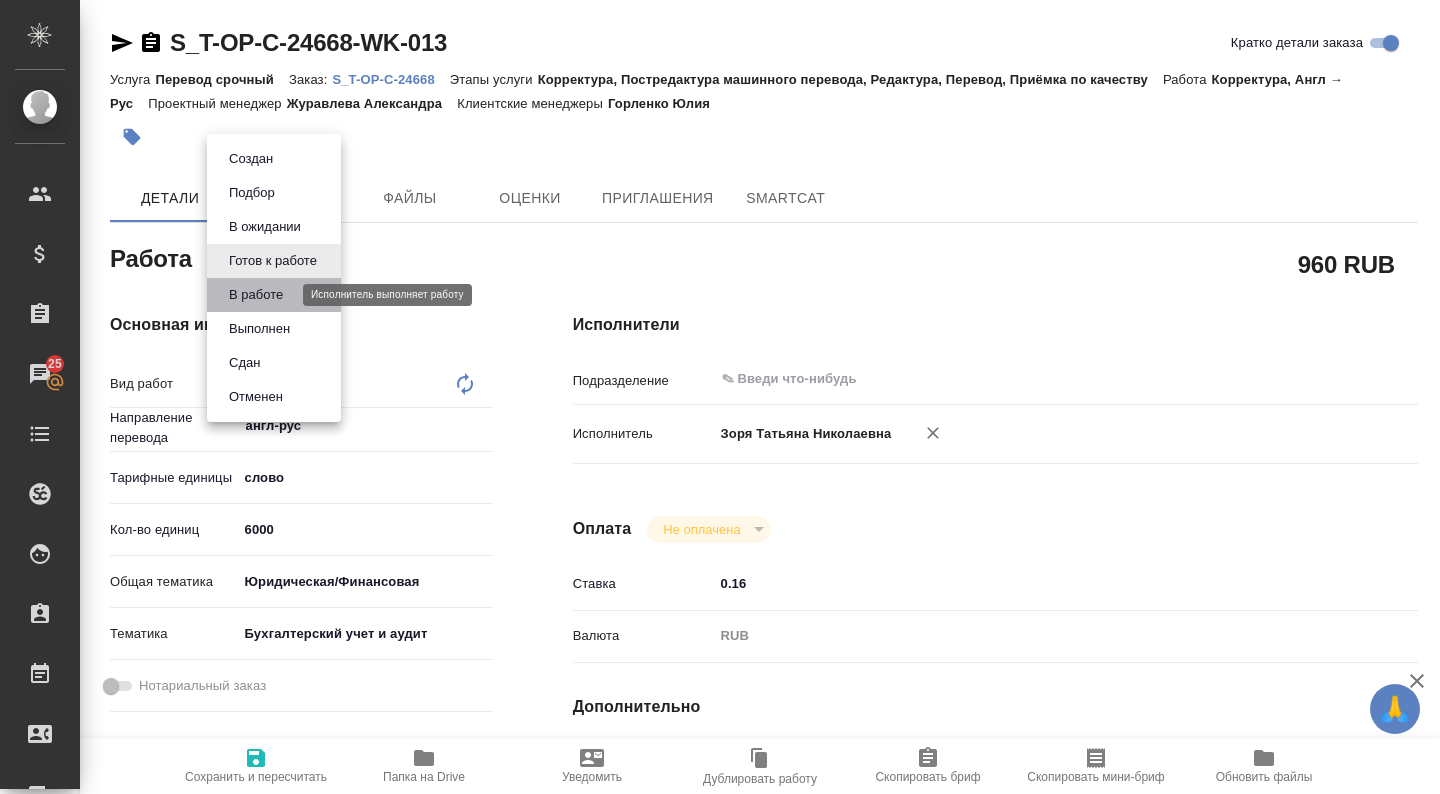click on "В работе" at bounding box center (256, 295) 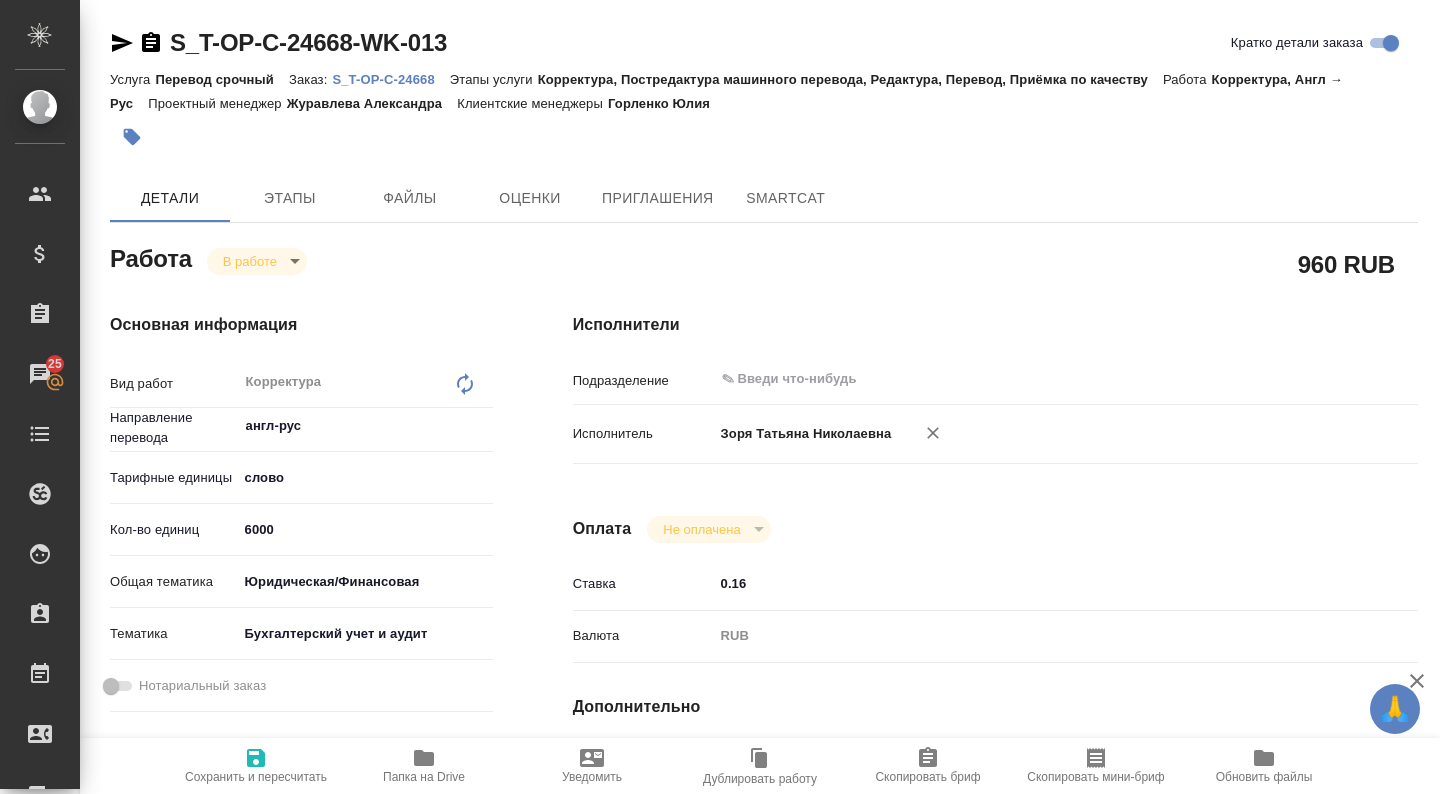 type on "x" 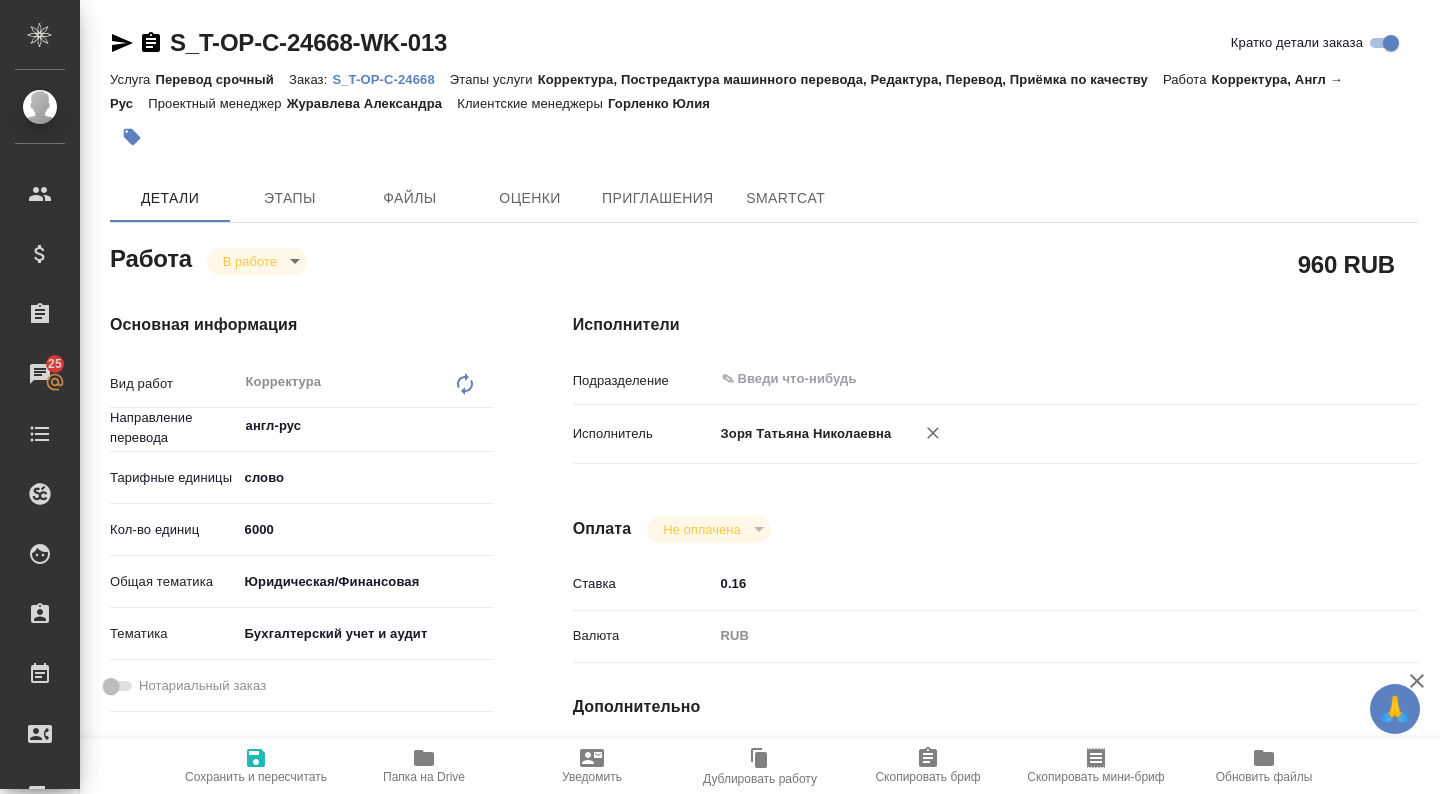 type on "x" 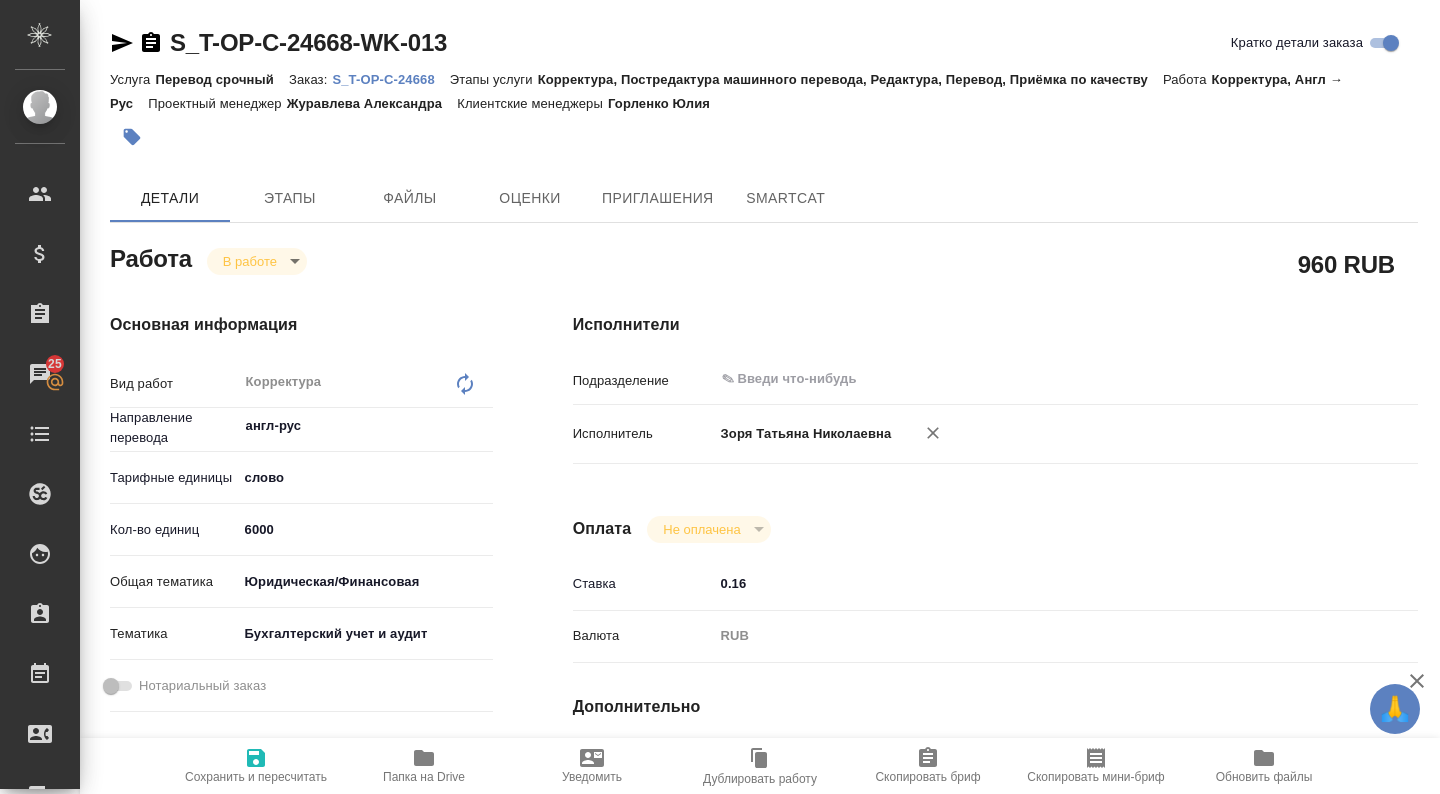 scroll, scrollTop: 942, scrollLeft: 0, axis: vertical 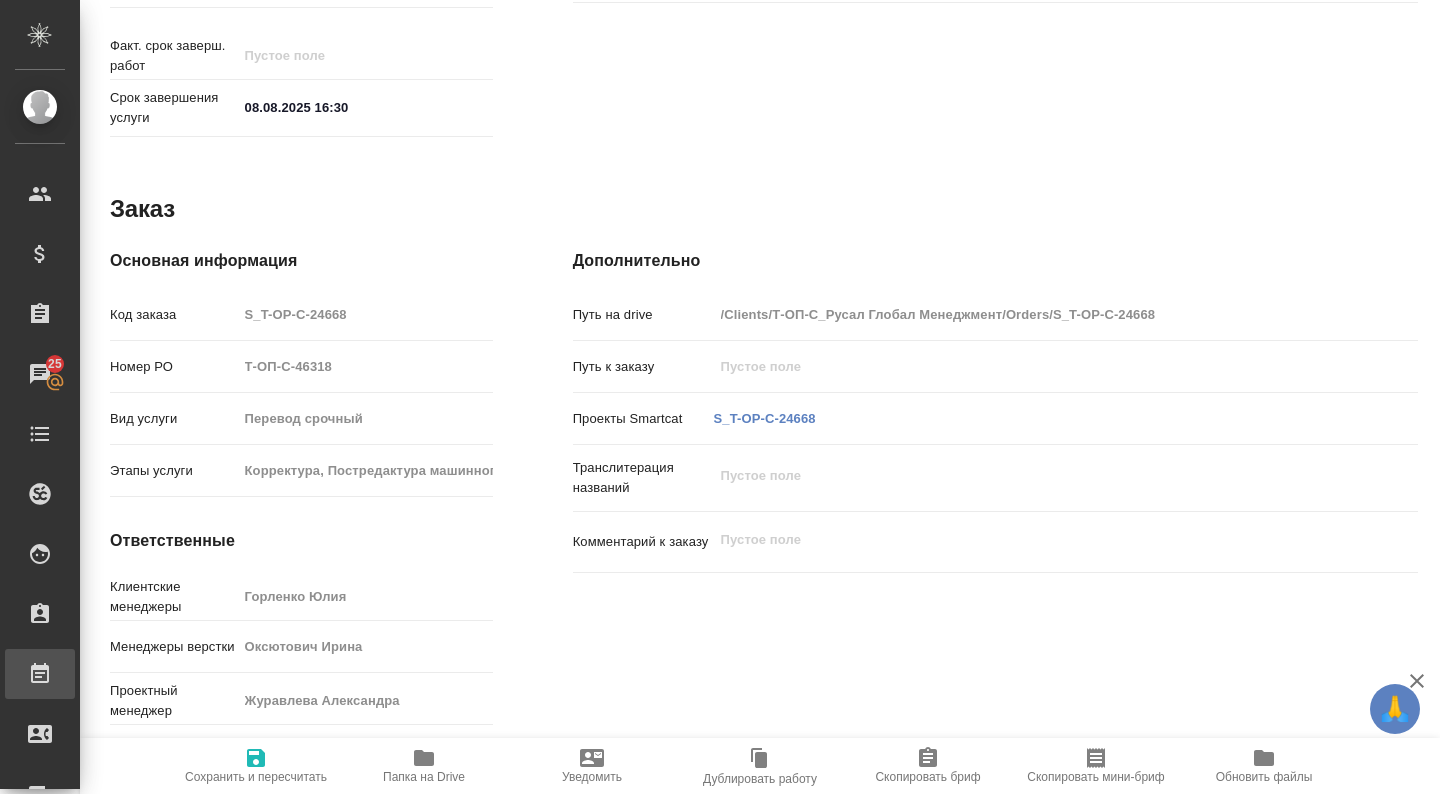 type on "x" 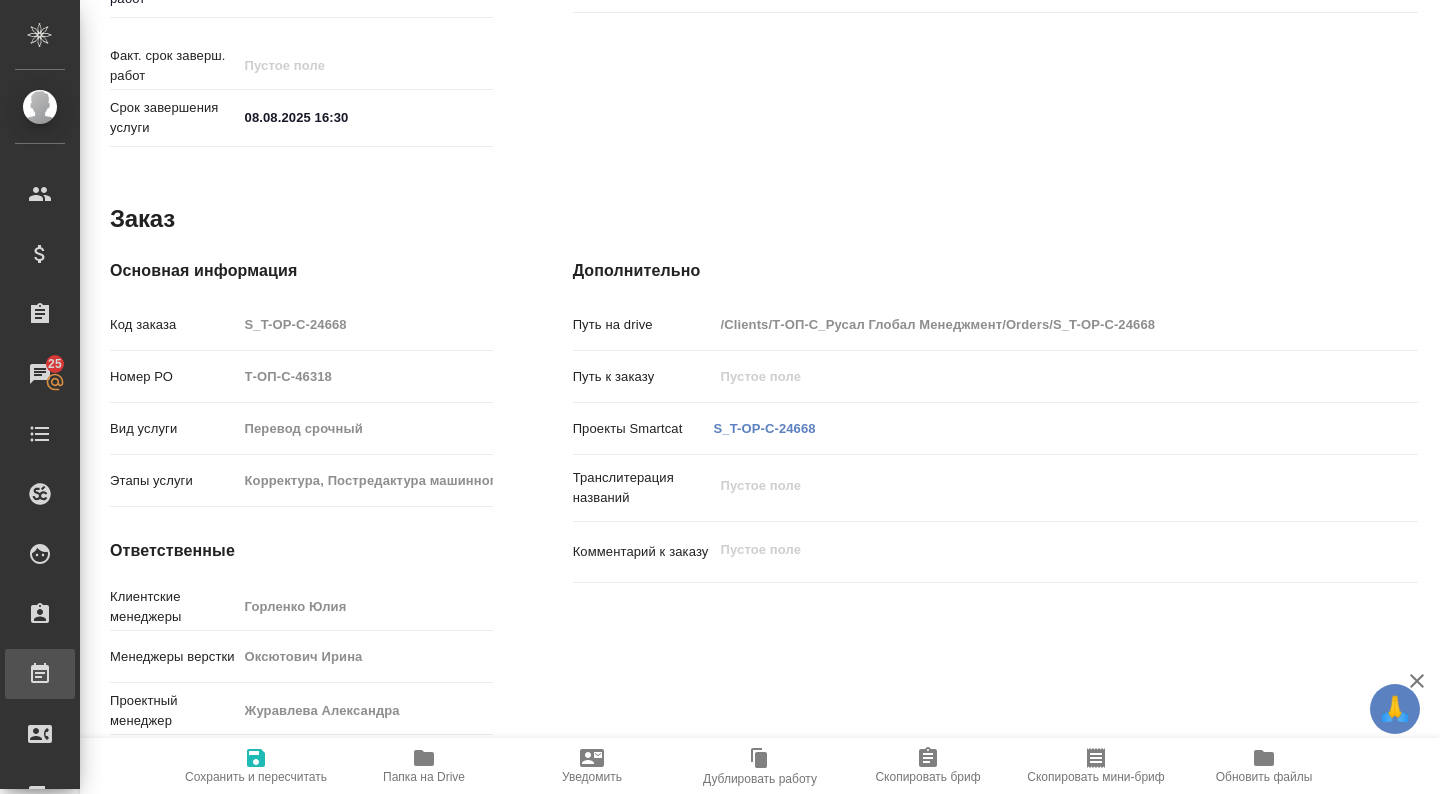 scroll, scrollTop: 942, scrollLeft: 0, axis: vertical 